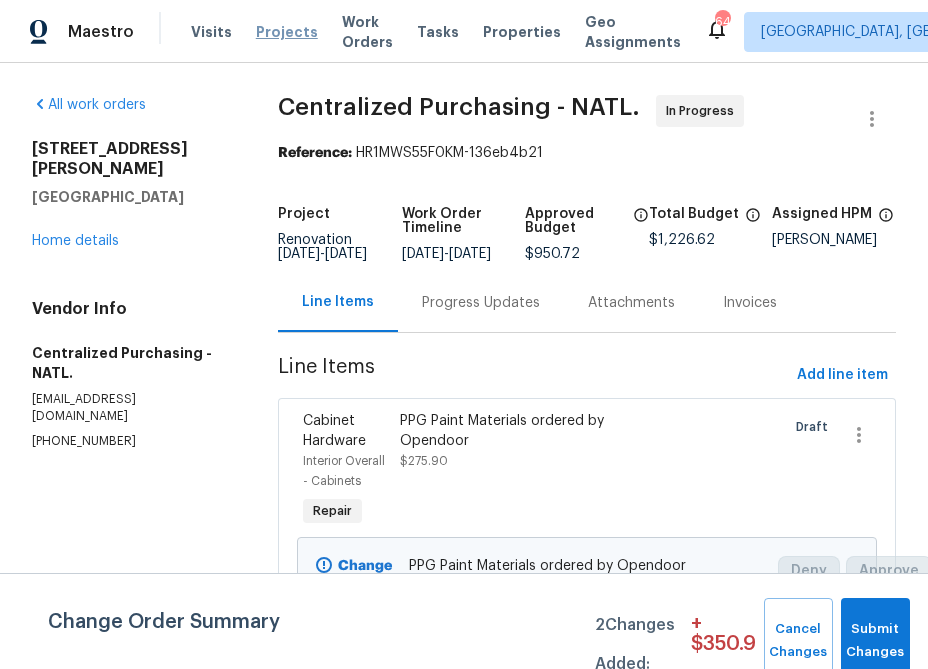 scroll, scrollTop: 0, scrollLeft: 0, axis: both 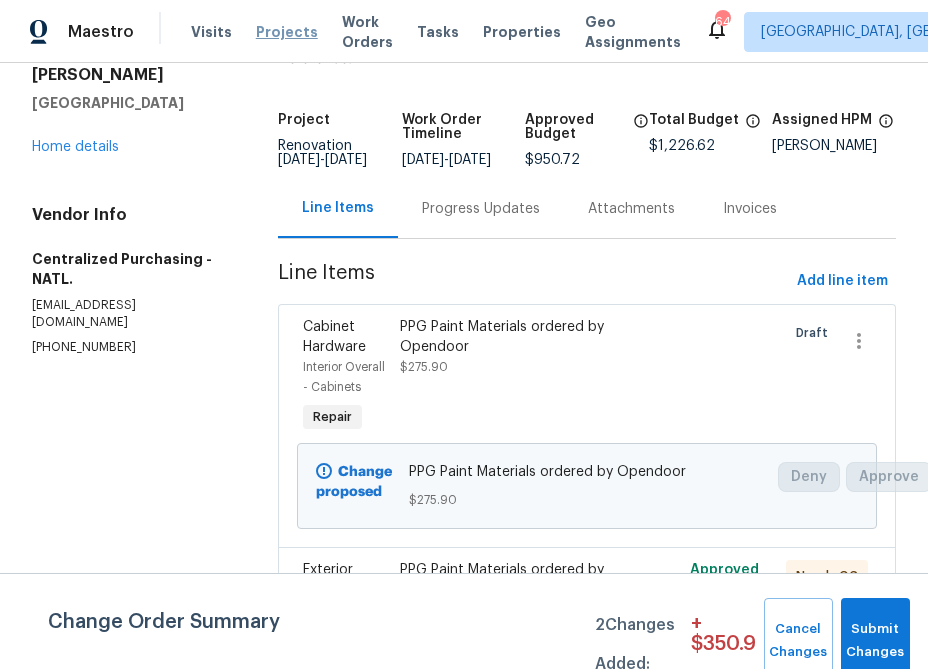click on "Projects" at bounding box center [287, 32] 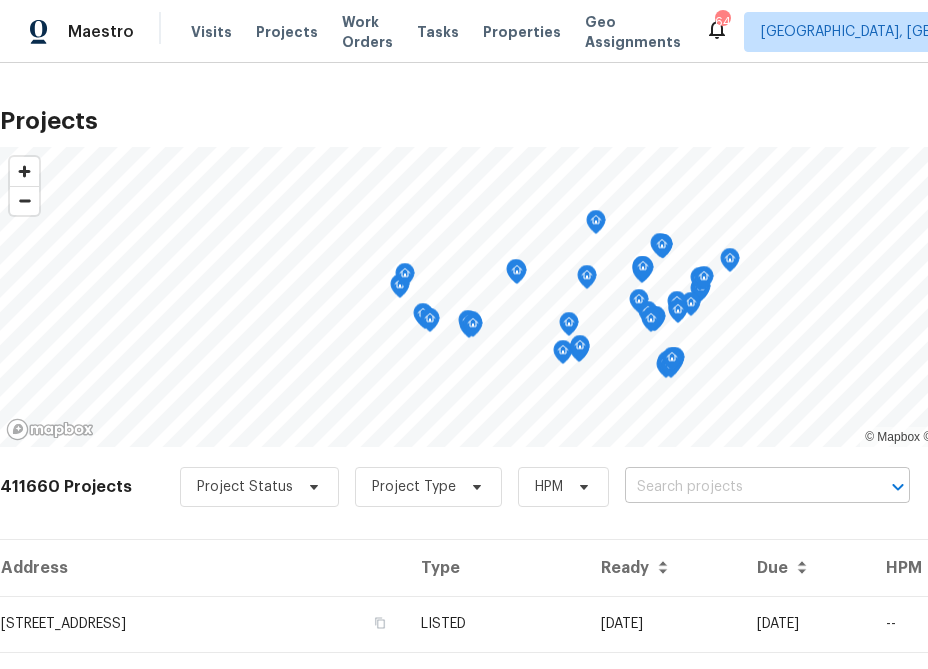 click at bounding box center (739, 487) 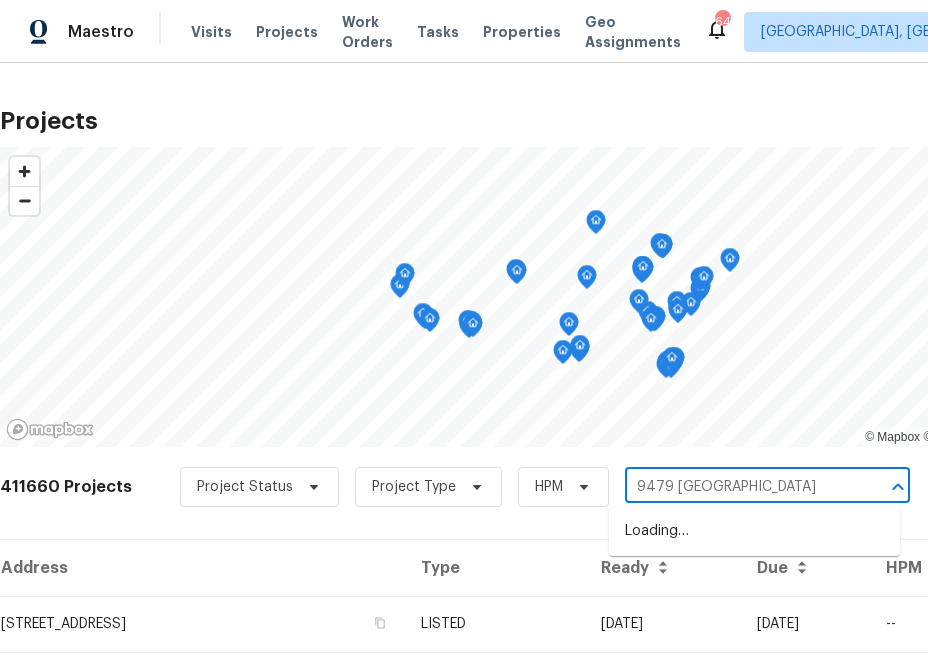type on "9479 lake serena" 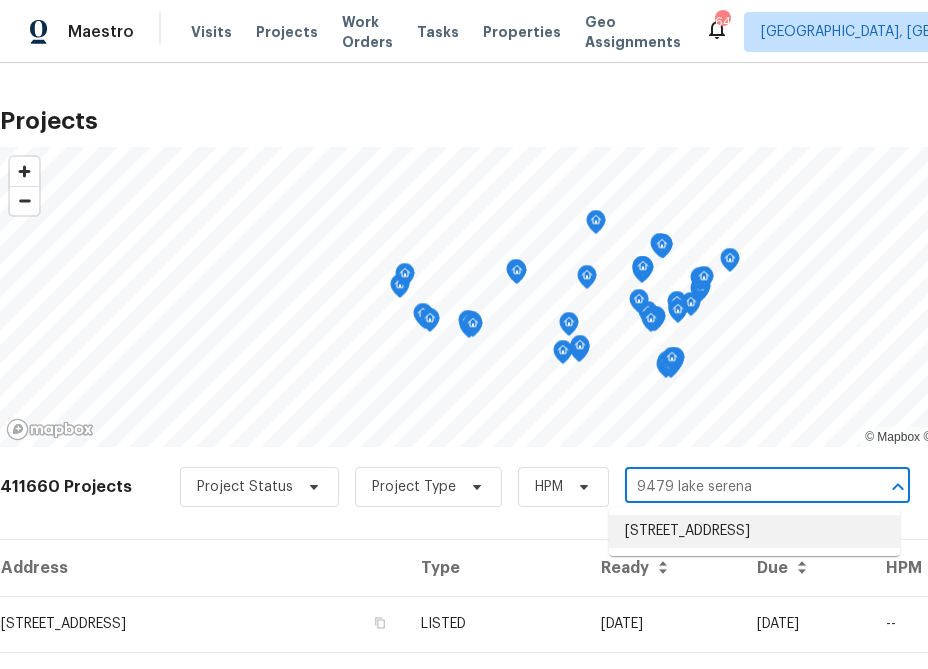 click on "[STREET_ADDRESS]" at bounding box center (754, 531) 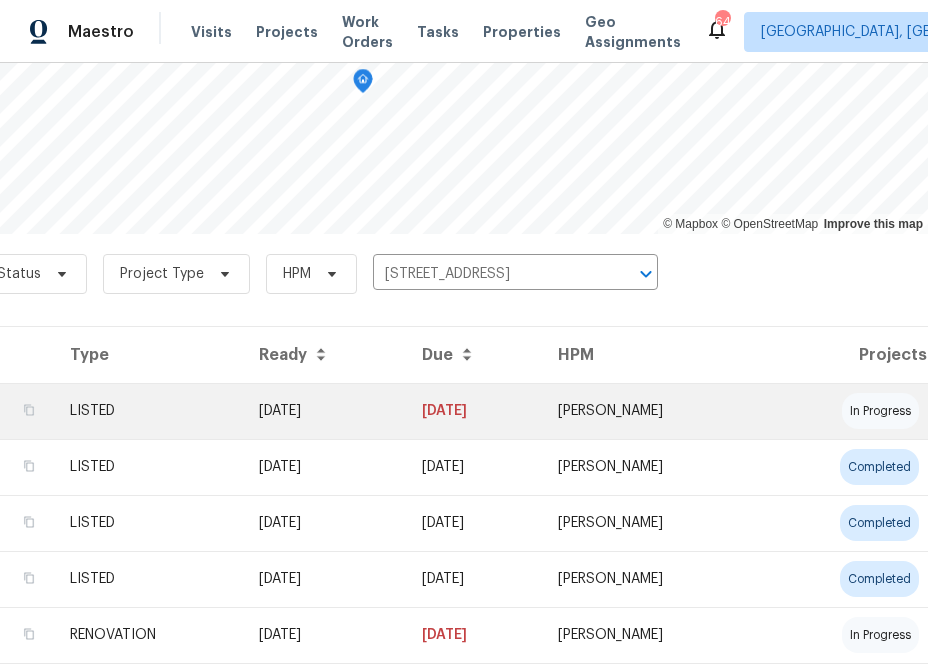 scroll, scrollTop: 213, scrollLeft: 0, axis: vertical 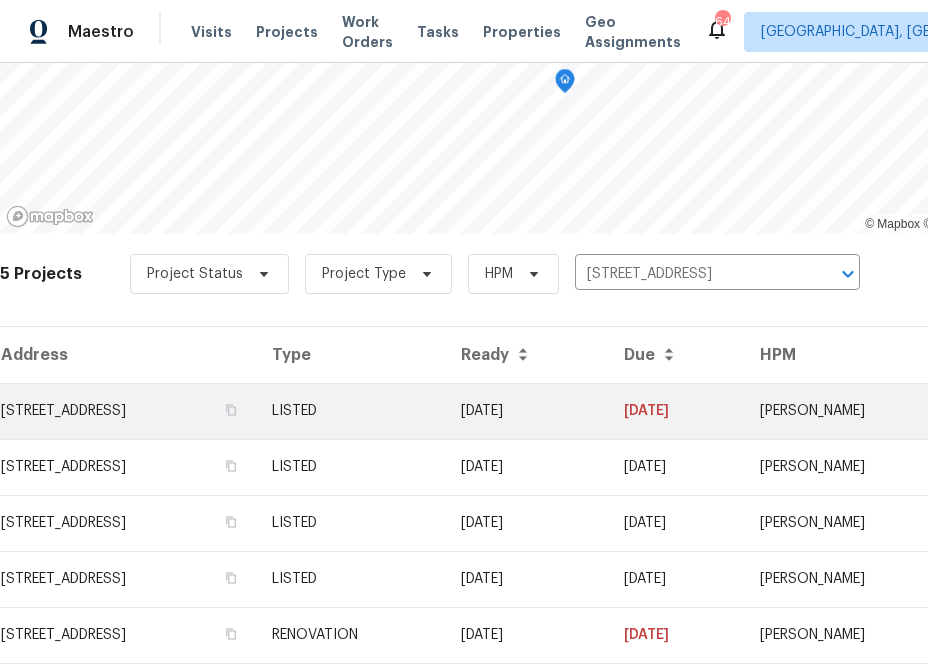 click on "[STREET_ADDRESS]" at bounding box center [128, 411] 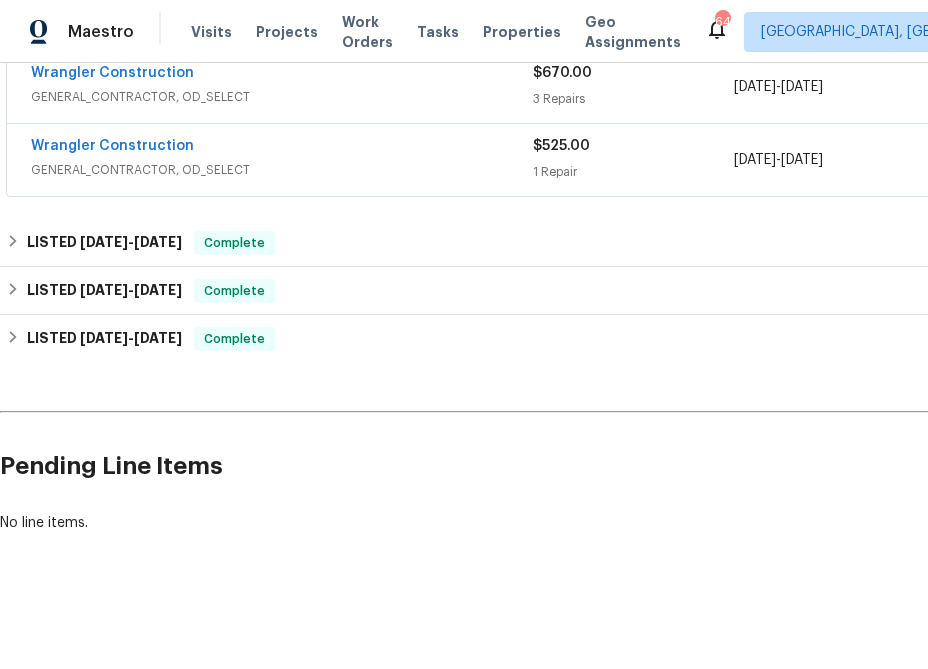 scroll, scrollTop: 1435, scrollLeft: 202, axis: both 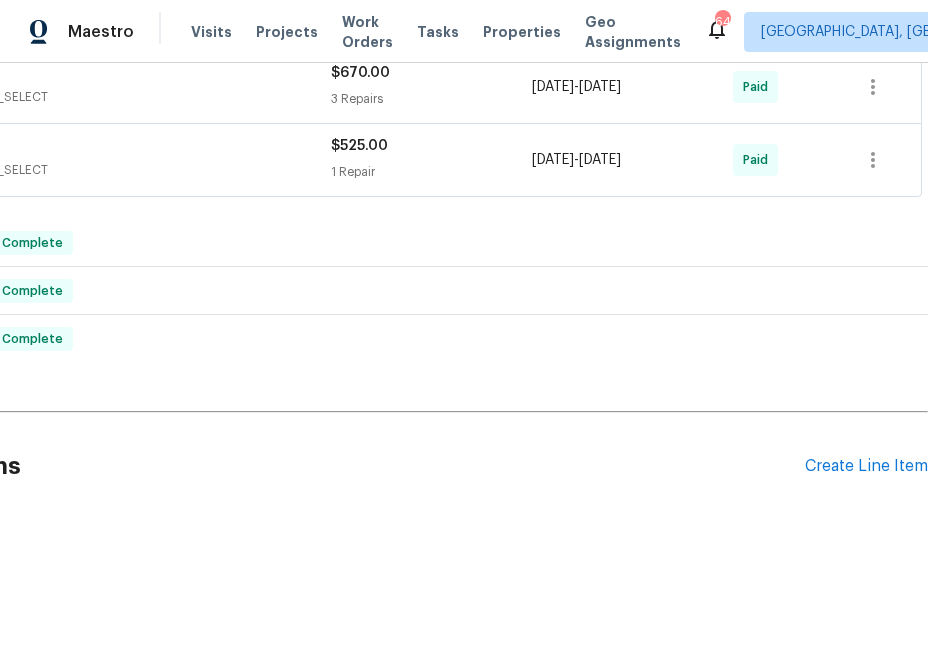 click on "Pending Line Items Create Line Item" at bounding box center [363, 466] 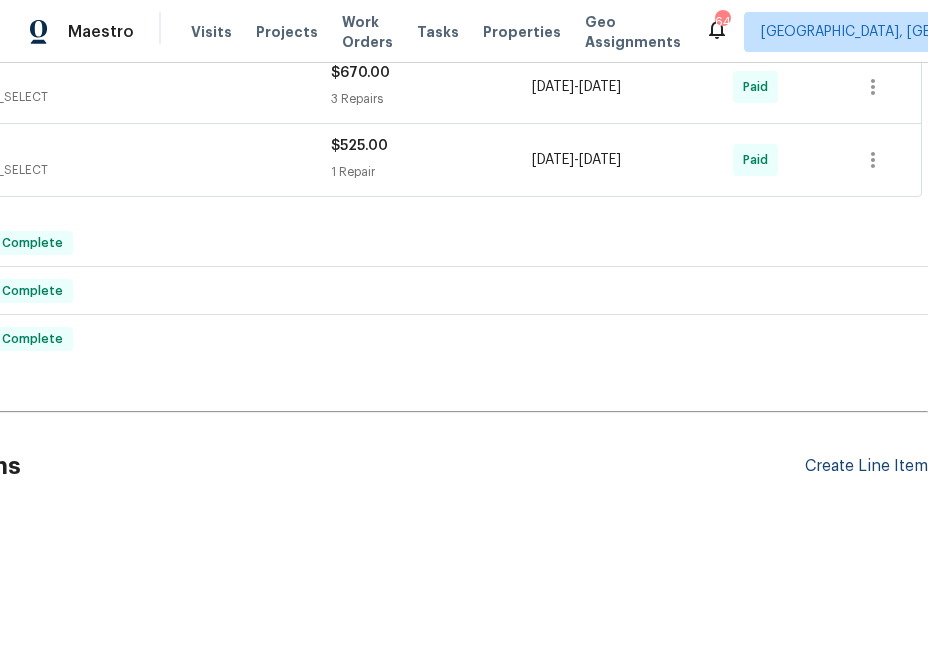 click on "Create Line Item" at bounding box center [866, 466] 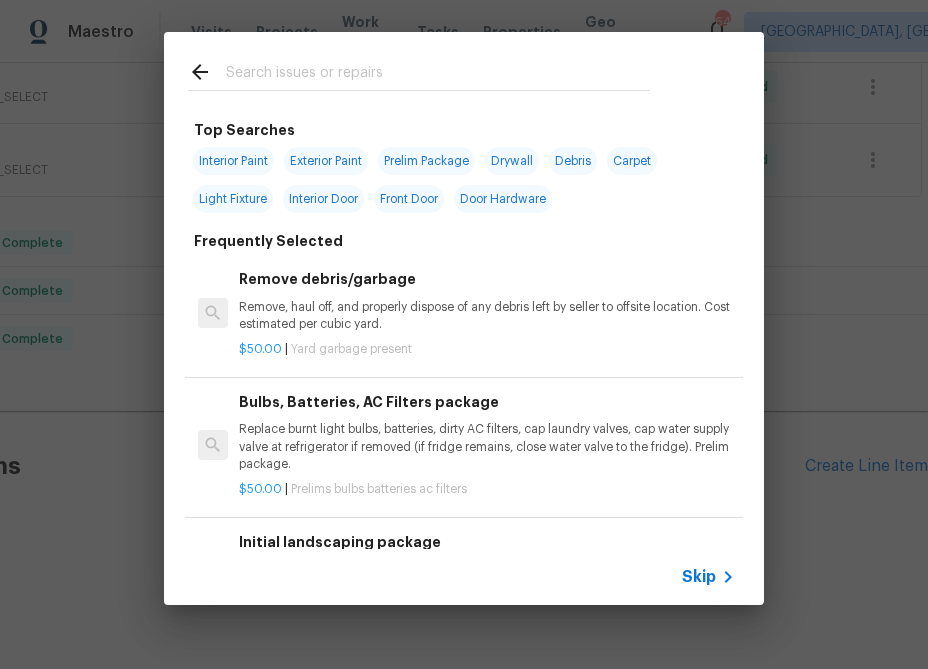 click on "Skip" at bounding box center [699, 577] 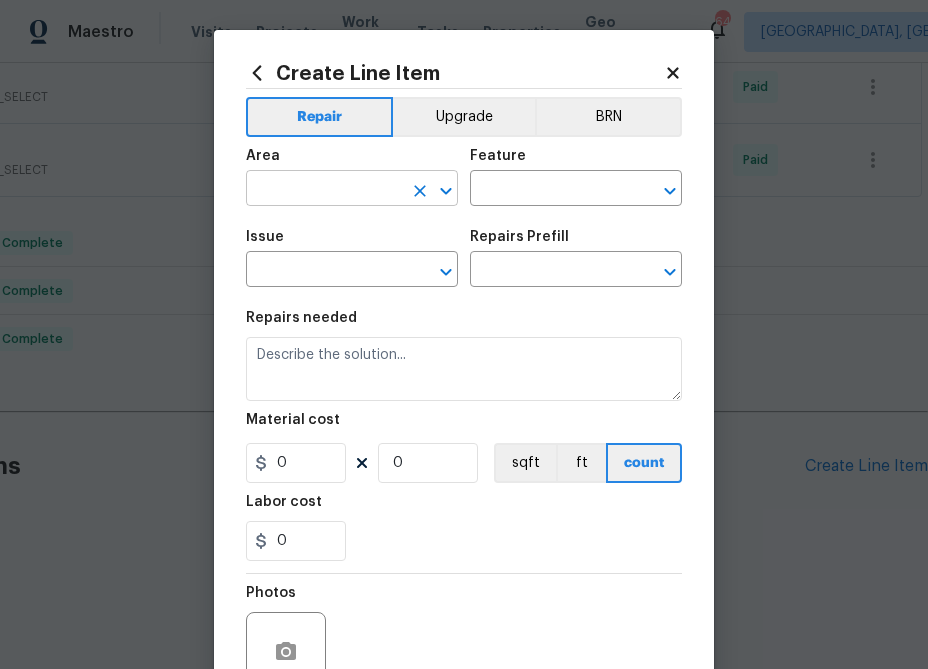 click at bounding box center (324, 190) 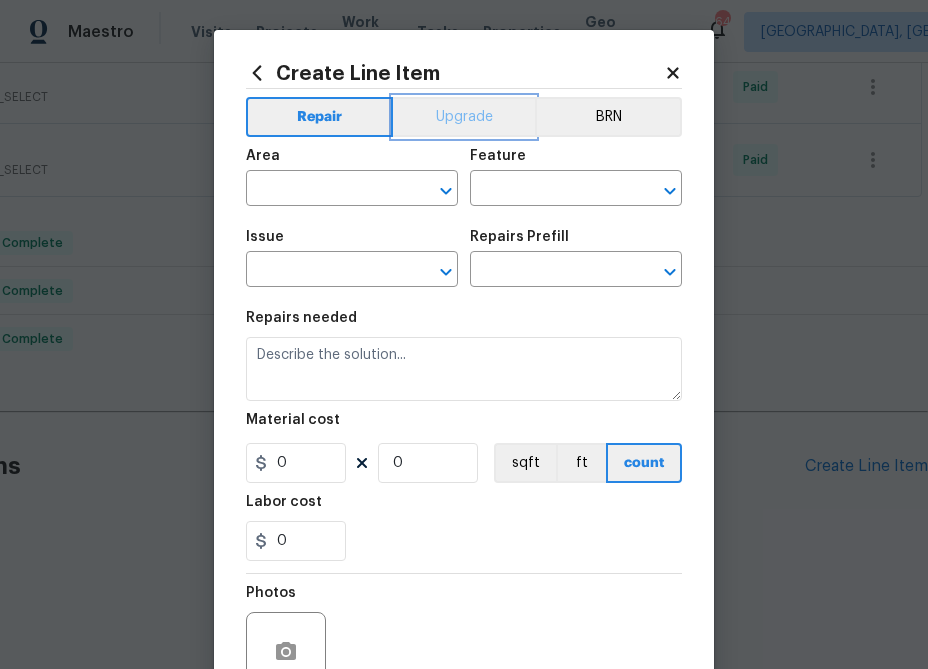 click on "Upgrade" at bounding box center [464, 117] 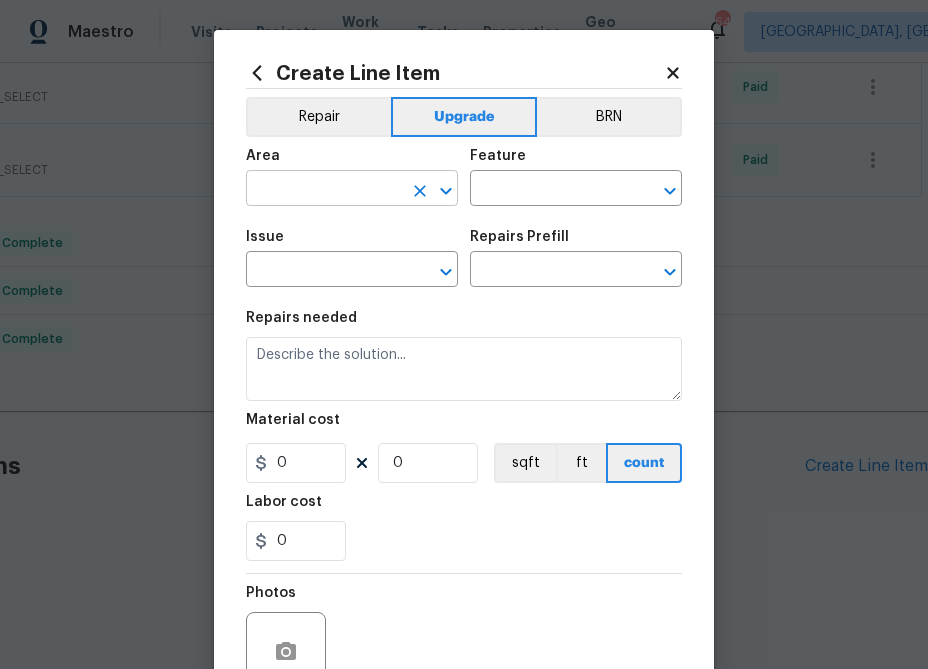 click at bounding box center [324, 190] 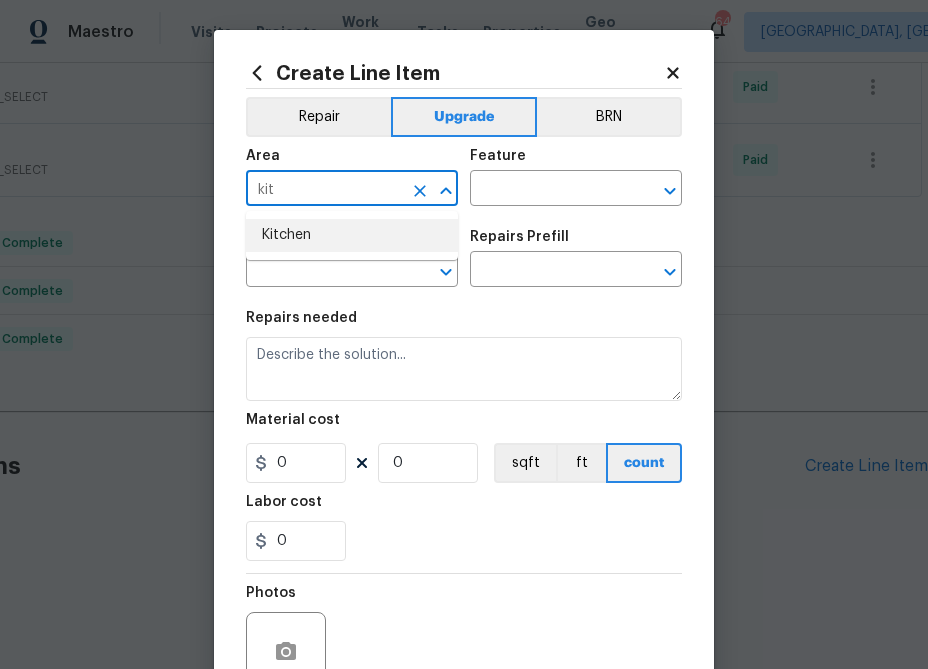 click on "Kitchen" at bounding box center (352, 235) 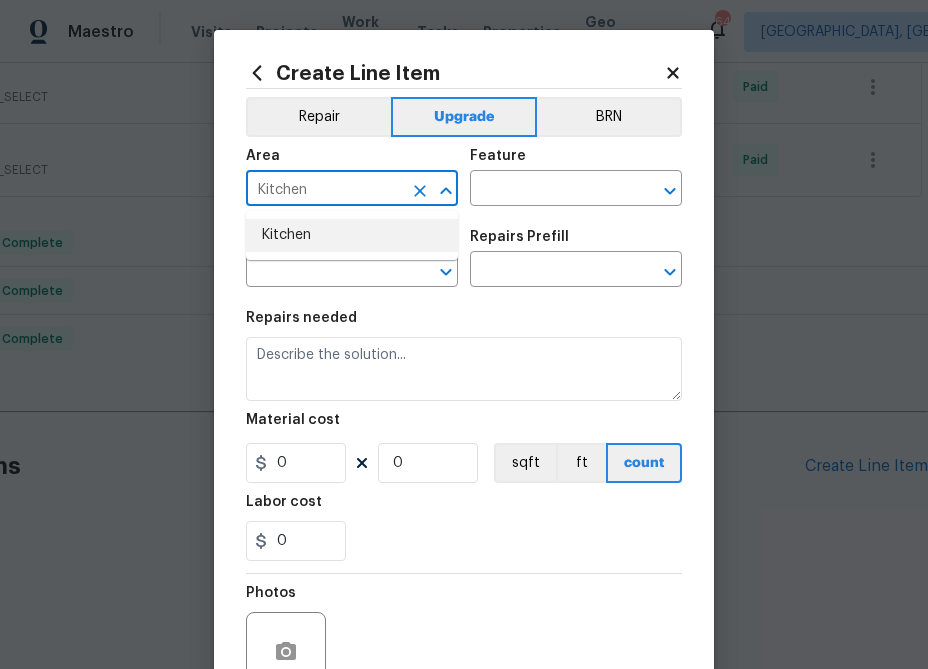type on "Kitchen" 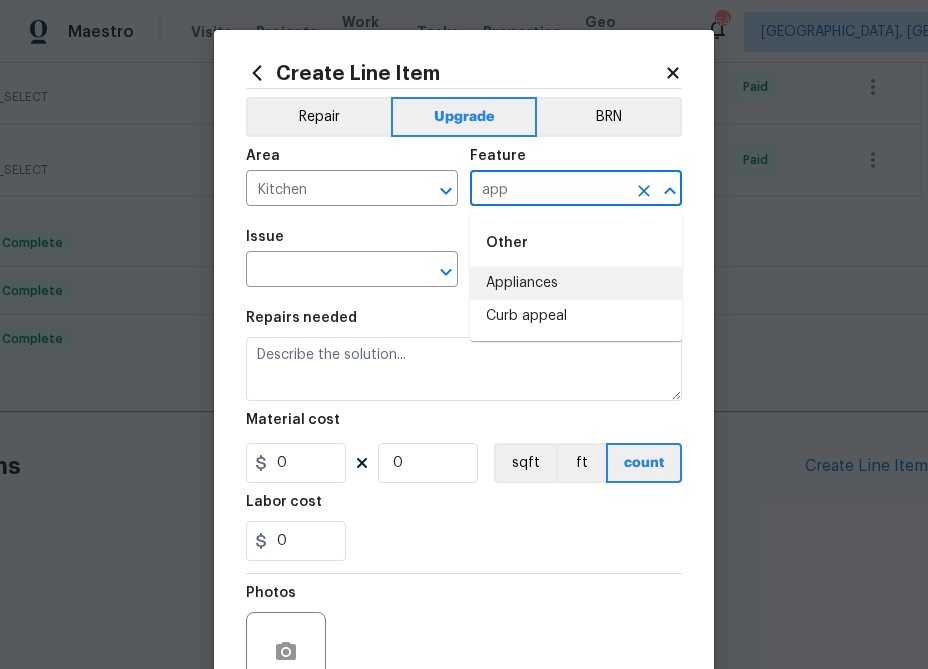 click on "Appliances" at bounding box center [576, 283] 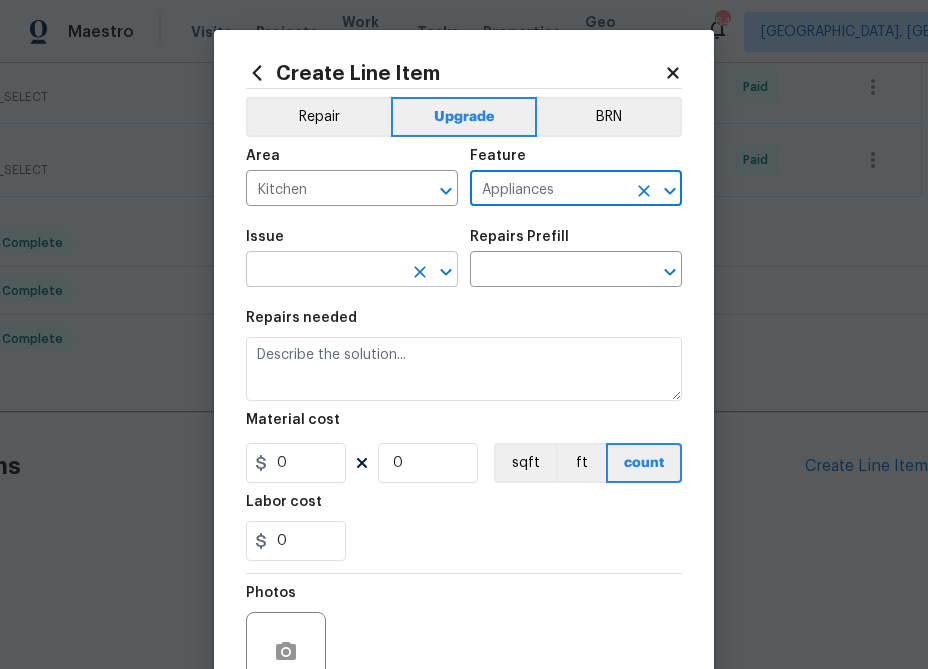 type on "Appliances" 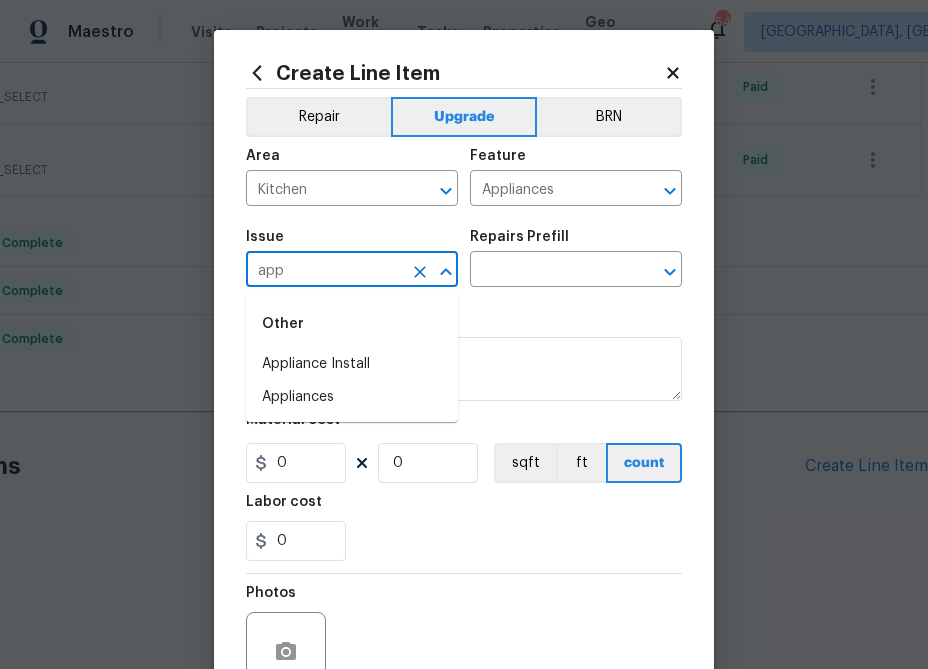 click on "Other Appliance Install Appliances" at bounding box center (352, 357) 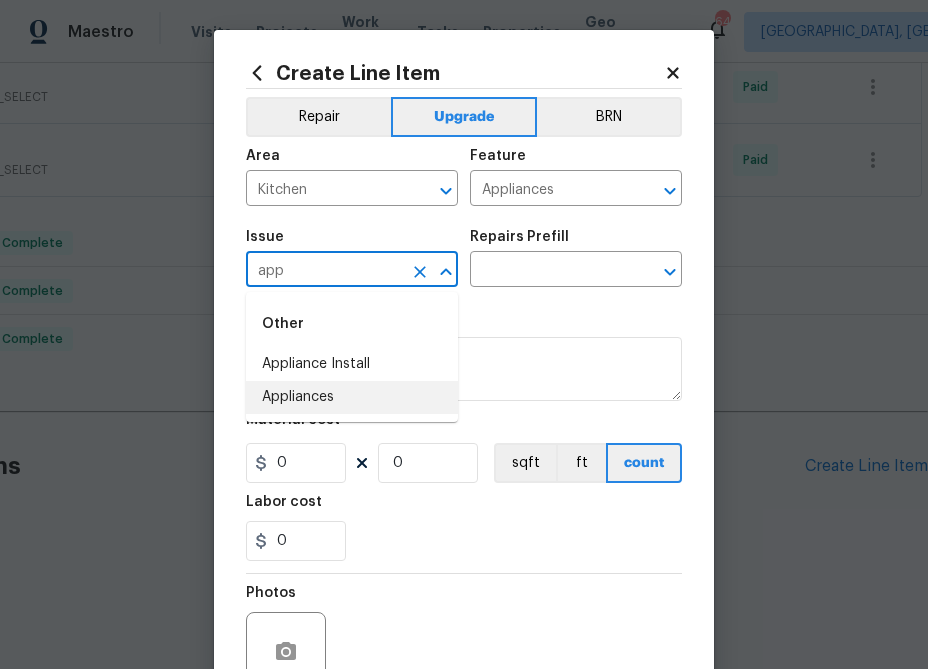 click on "Appliances" at bounding box center [352, 397] 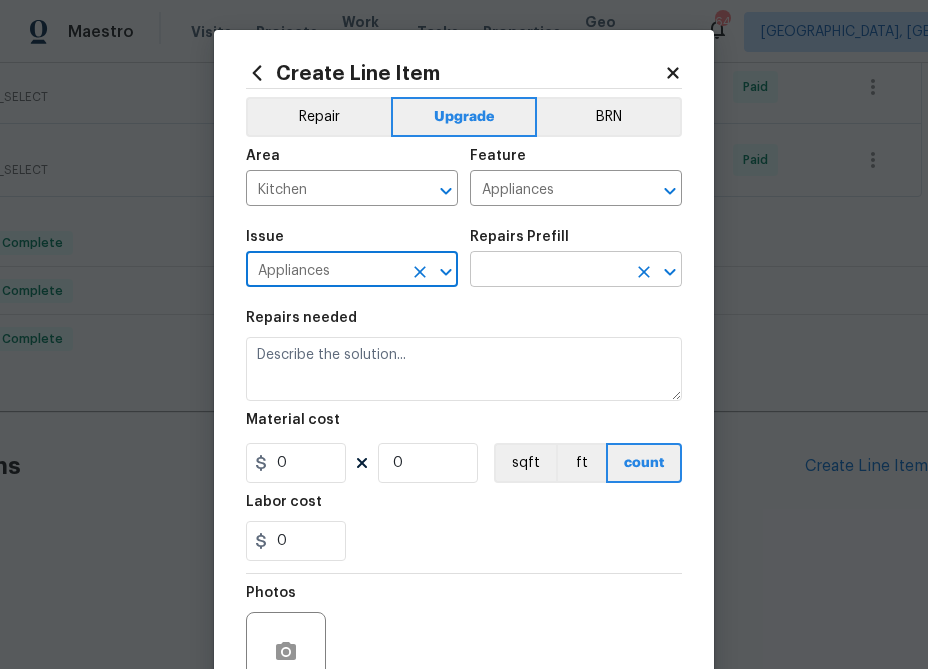 type on "Appliances" 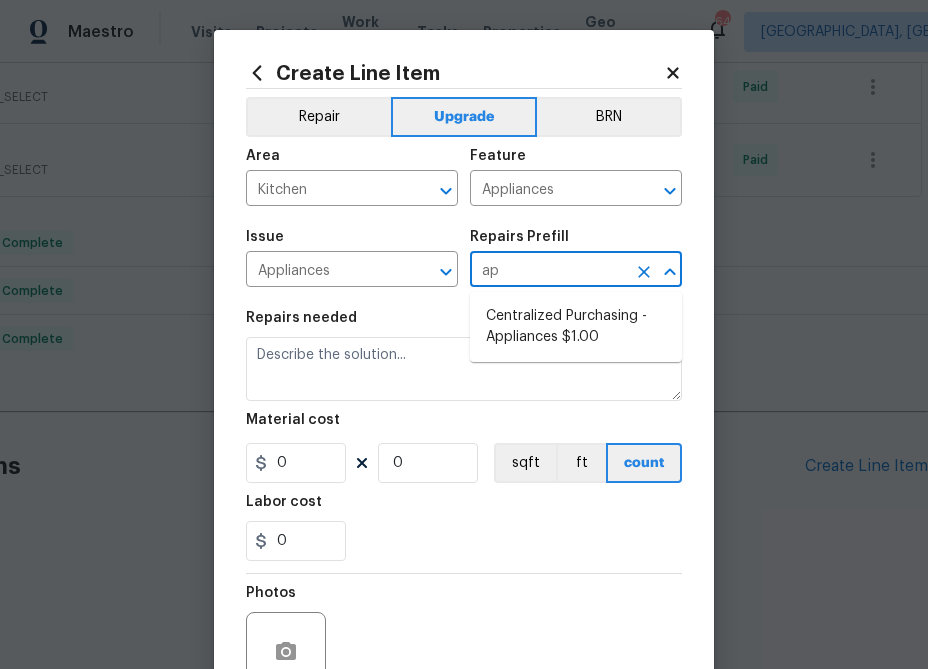 type on "app" 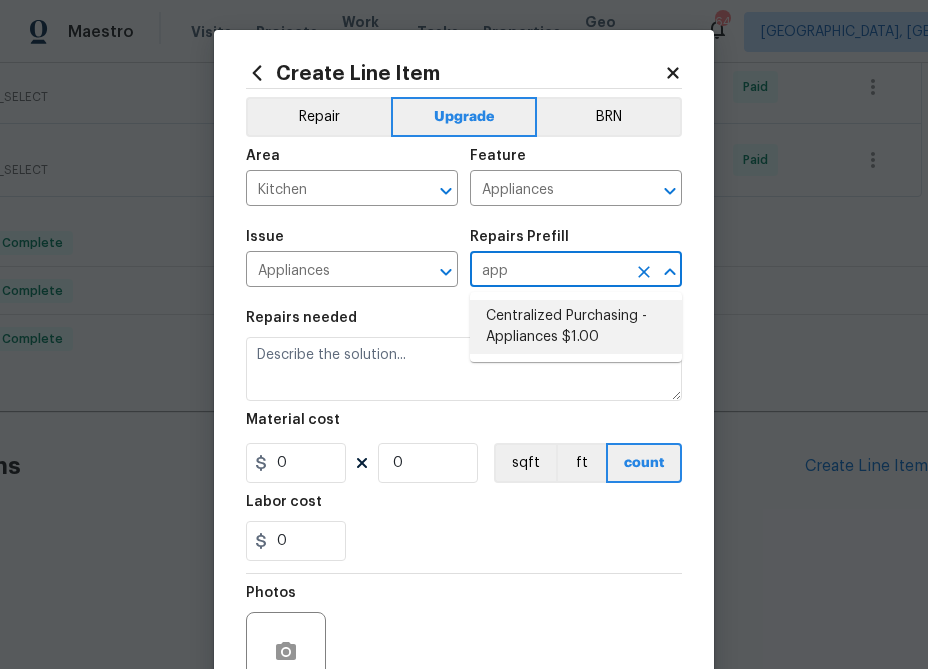click on "Centralized Purchasing - Appliances $1.00" at bounding box center [576, 327] 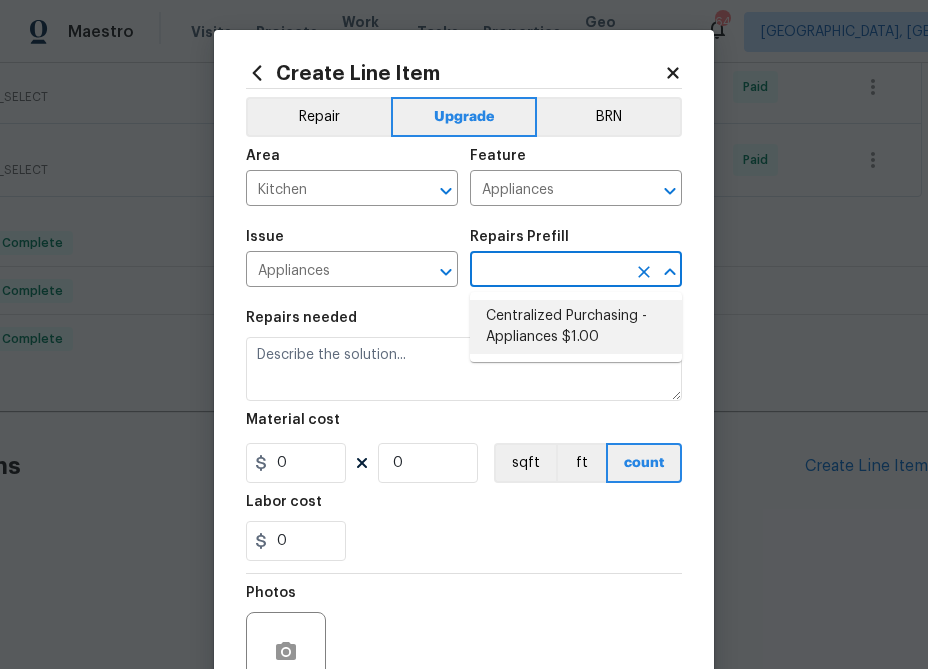 type on "Centralized Purchasing - Appliances $1.00" 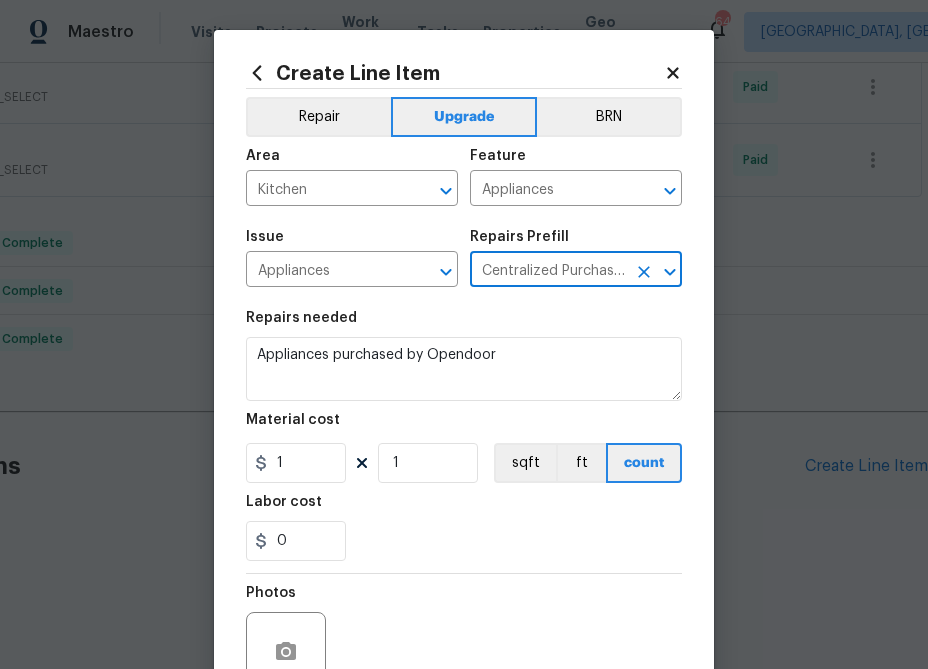 type on "Centralized Purchasing - Appliances $1.00" 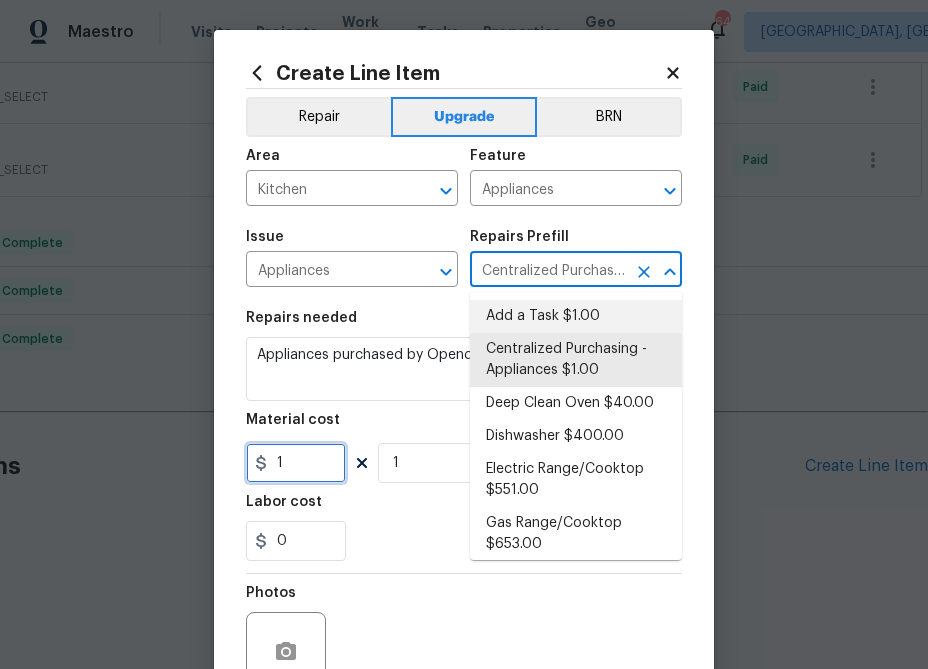 click on "1" at bounding box center (296, 463) 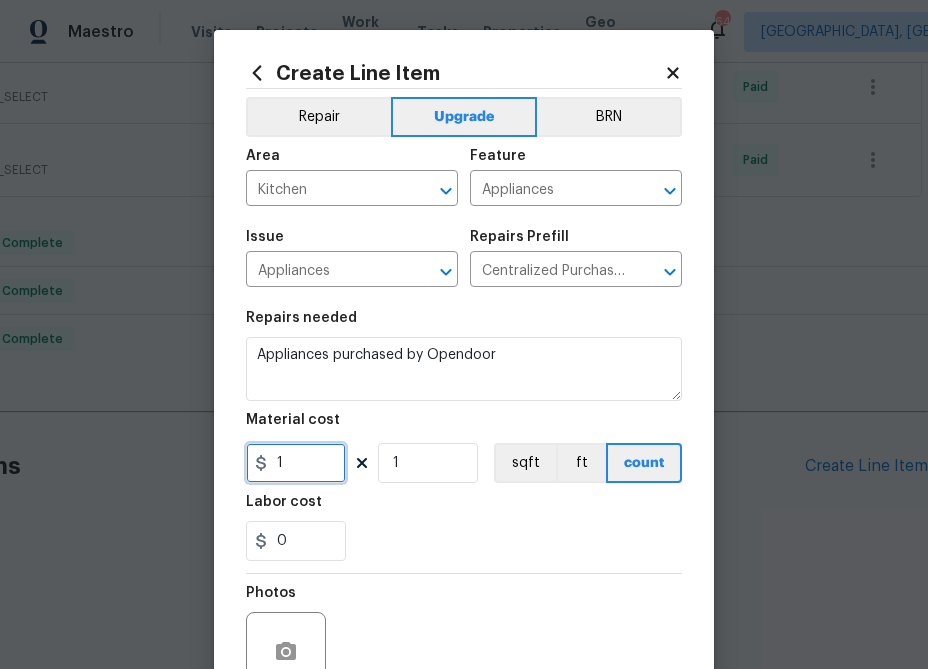 click on "1" at bounding box center [296, 463] 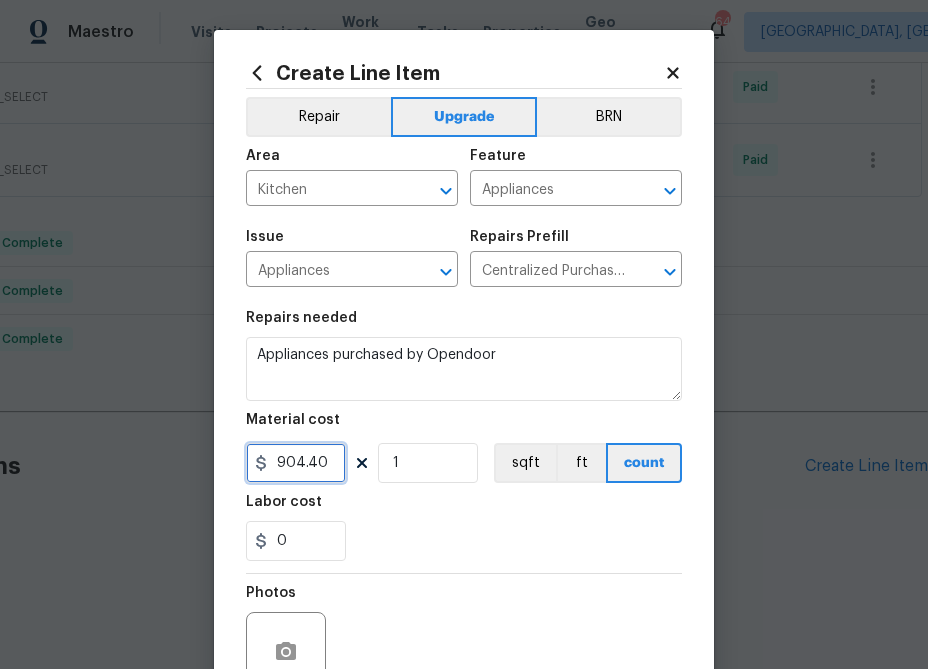 scroll, scrollTop: 193, scrollLeft: 0, axis: vertical 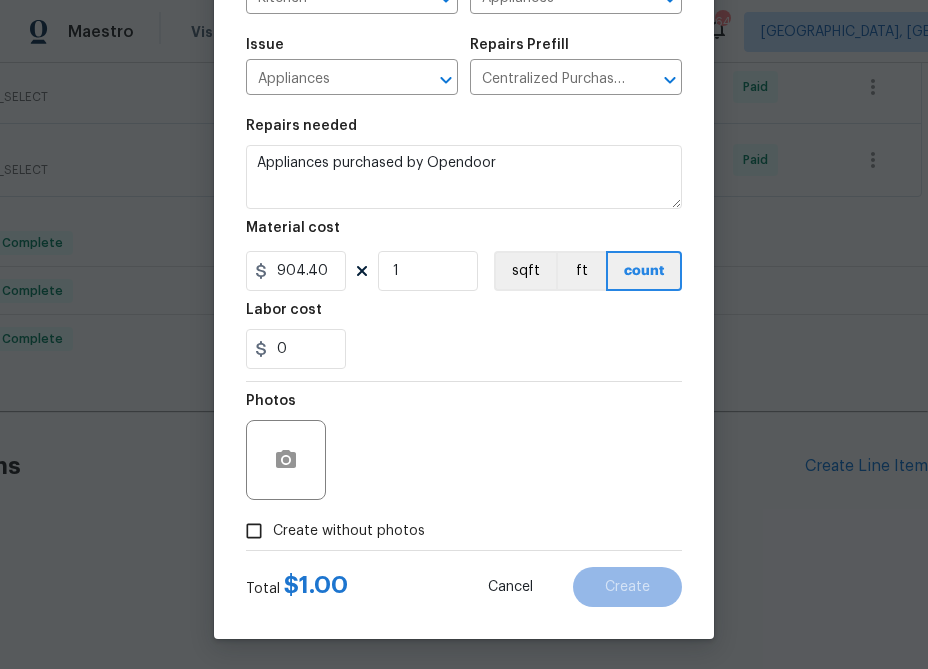 type on "904.4" 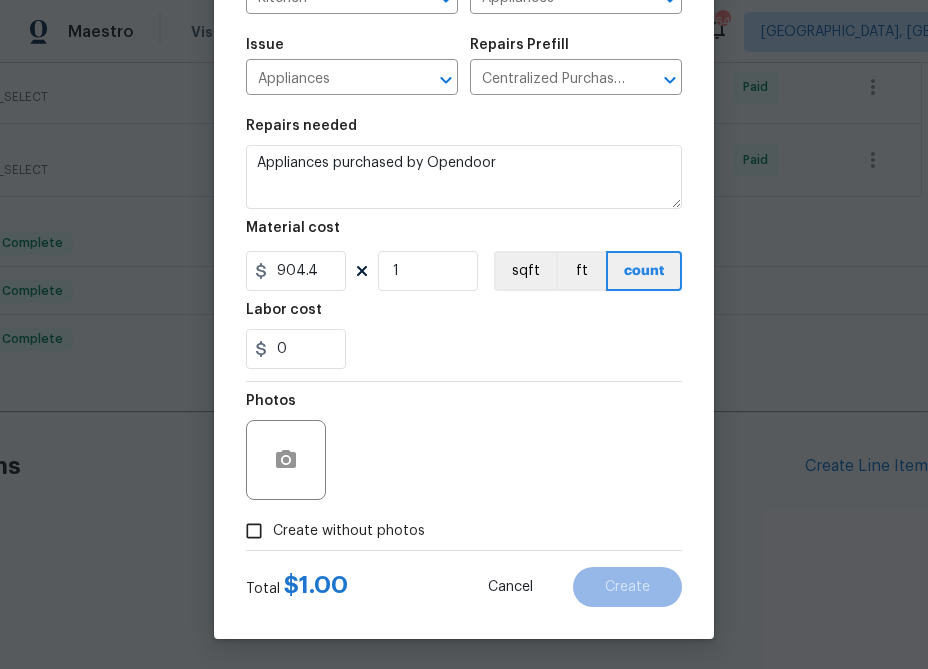 click on "Create without photos" at bounding box center (349, 531) 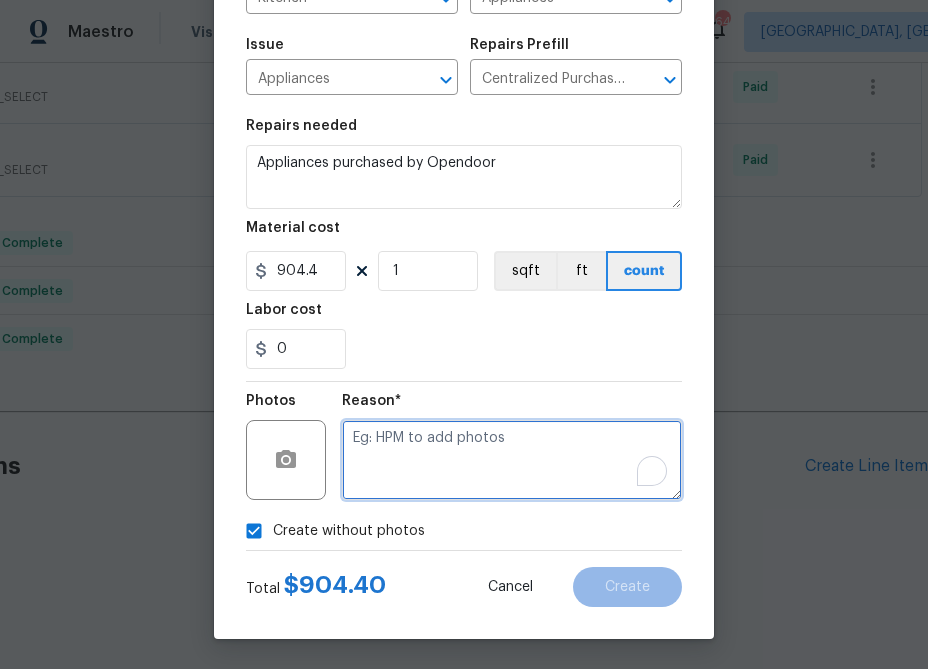 click at bounding box center (512, 460) 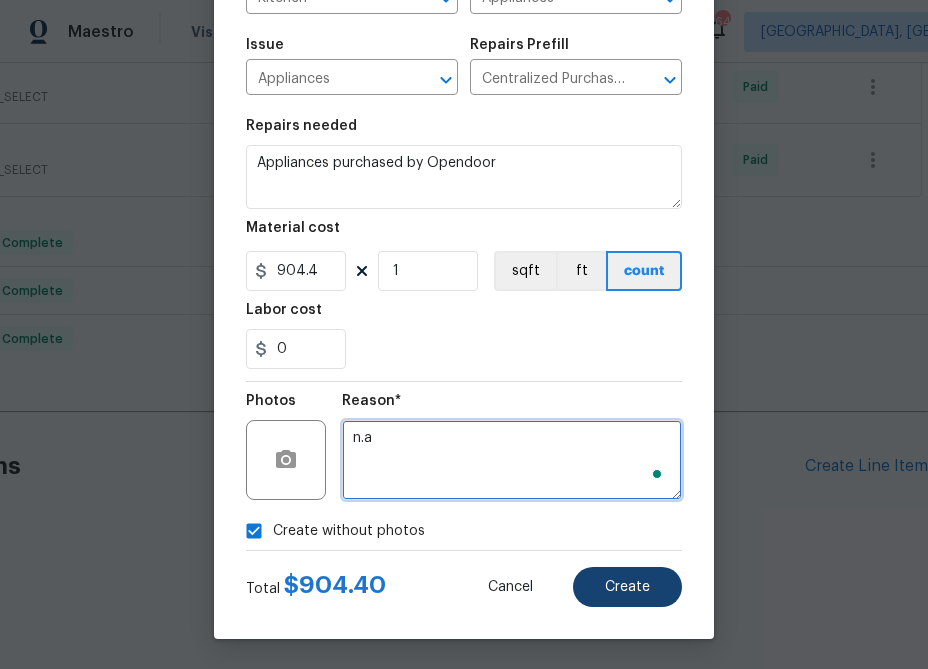 type on "n.a" 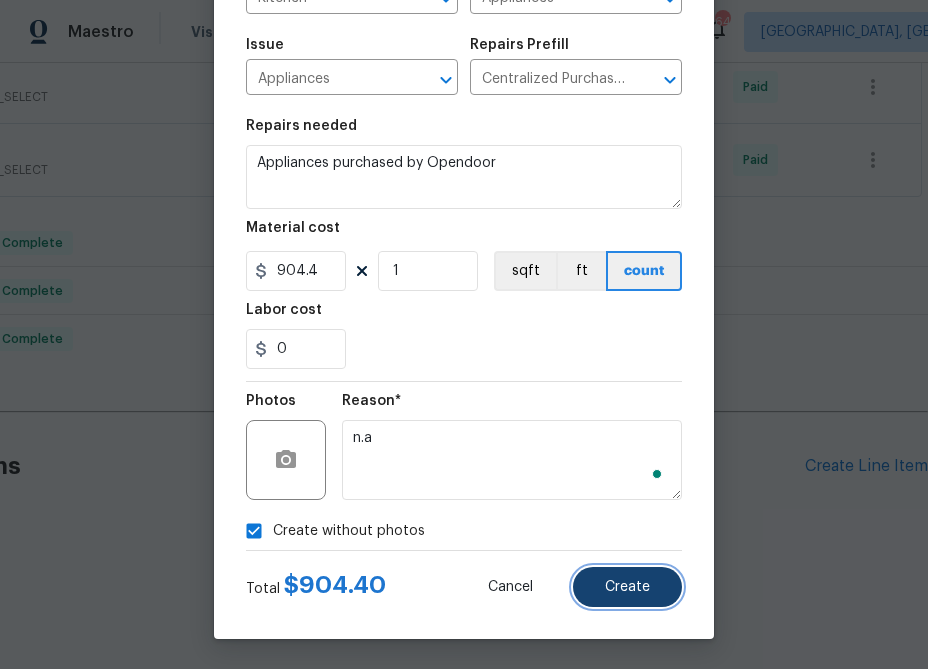 click on "Create" at bounding box center [627, 587] 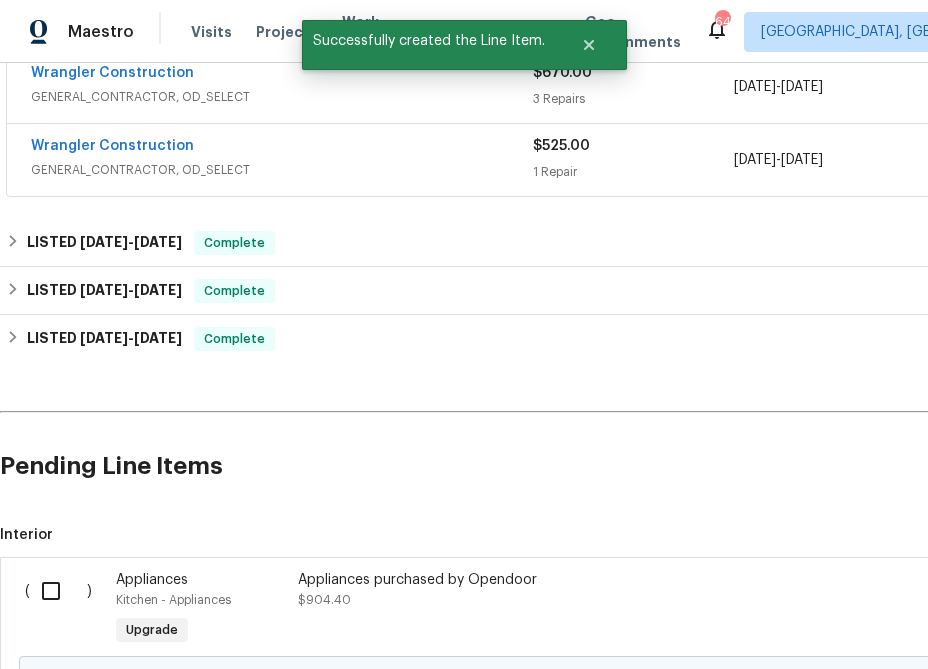 scroll, scrollTop: 1562, scrollLeft: 0, axis: vertical 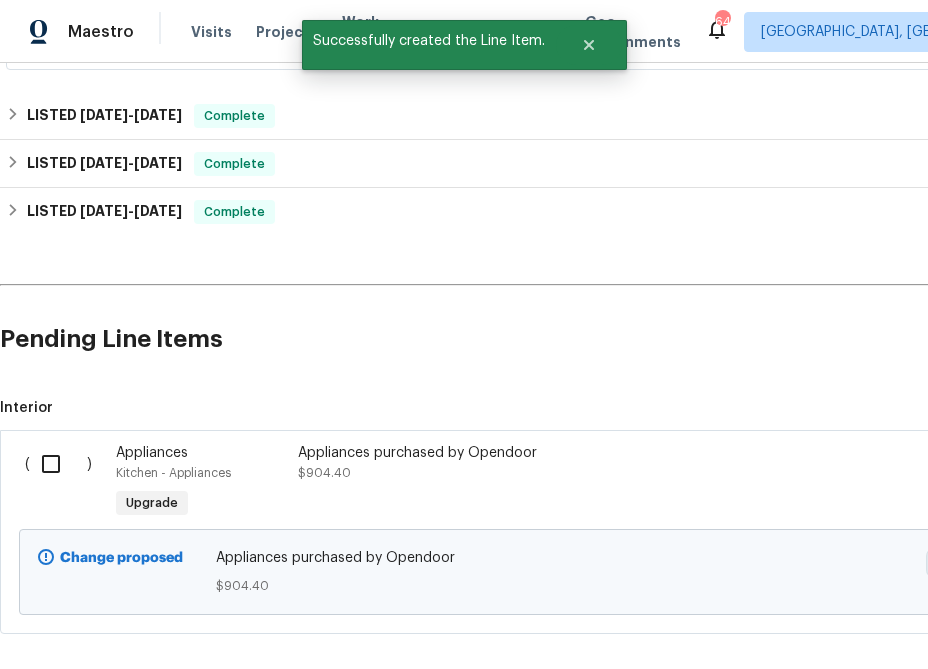 click at bounding box center [58, 464] 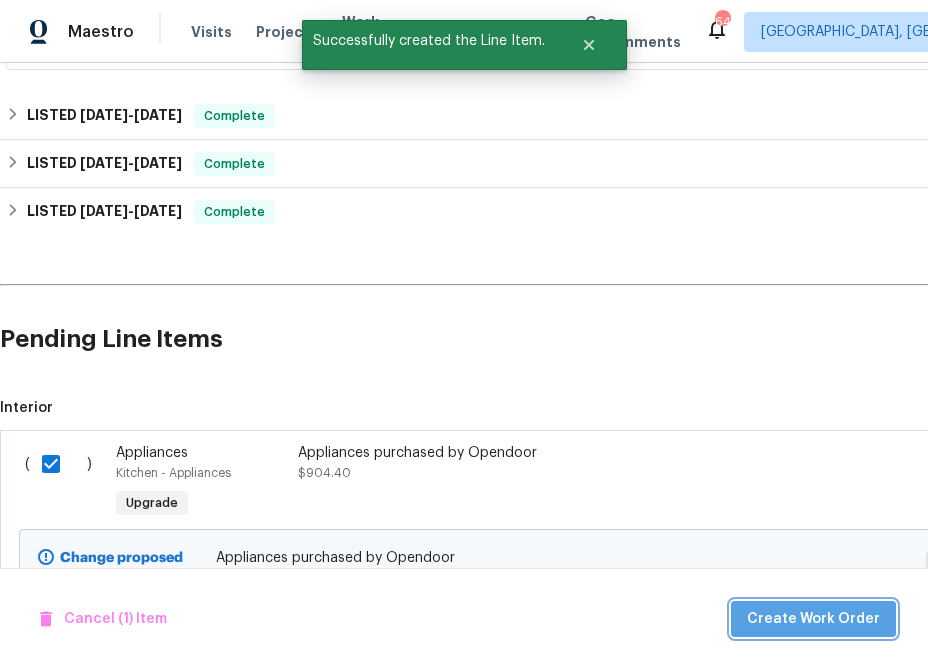 click on "Create Work Order" at bounding box center (813, 619) 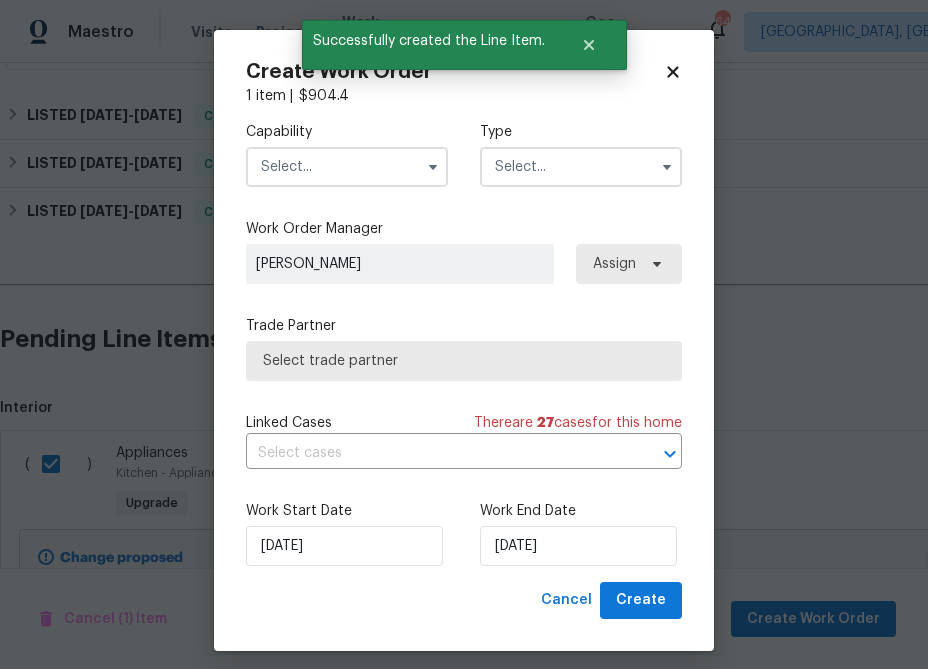 click at bounding box center [347, 167] 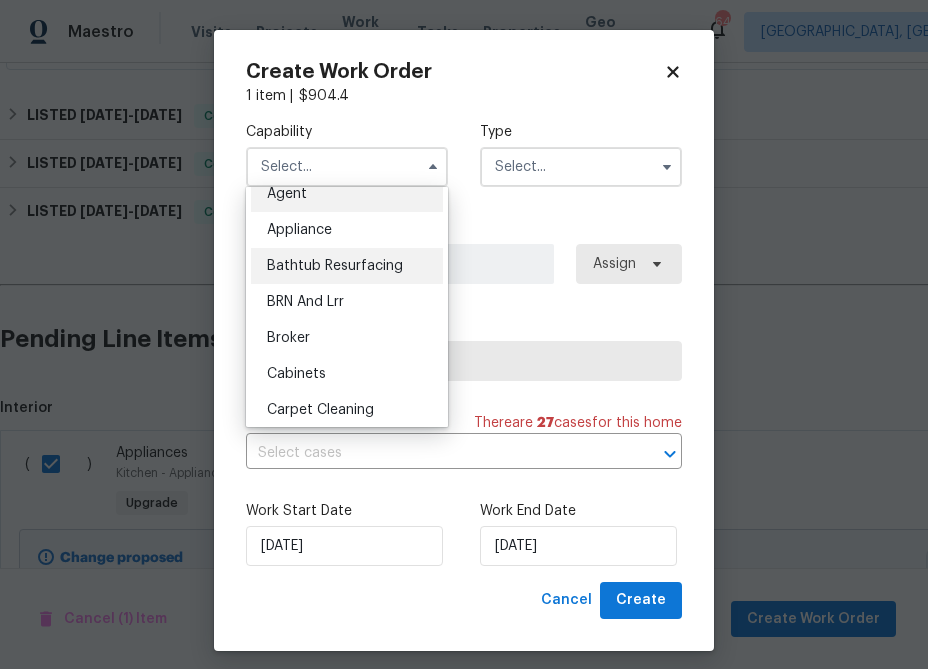 scroll, scrollTop: 19, scrollLeft: 0, axis: vertical 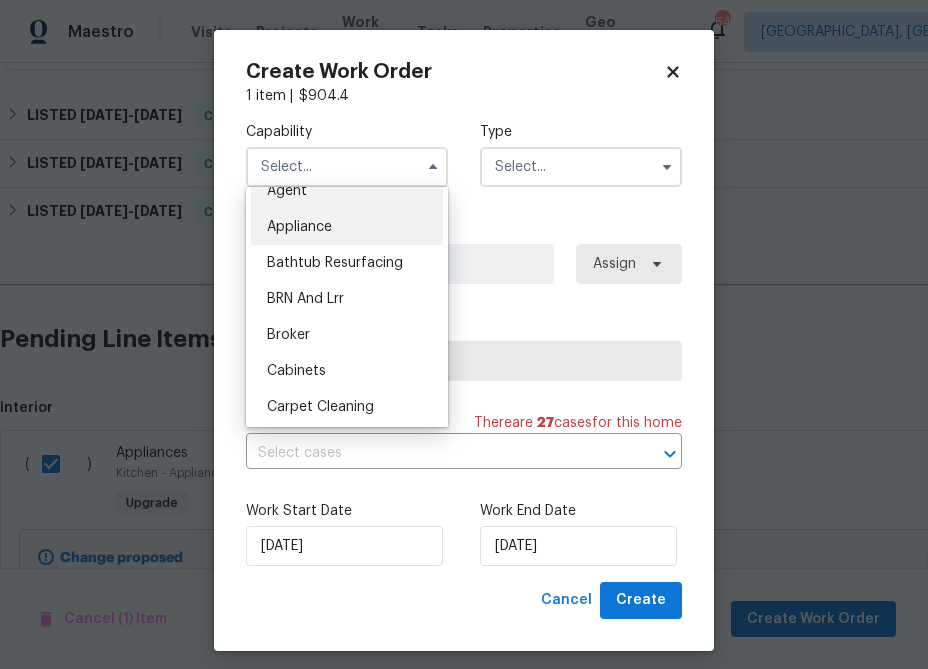 click on "Appliance" at bounding box center (347, 227) 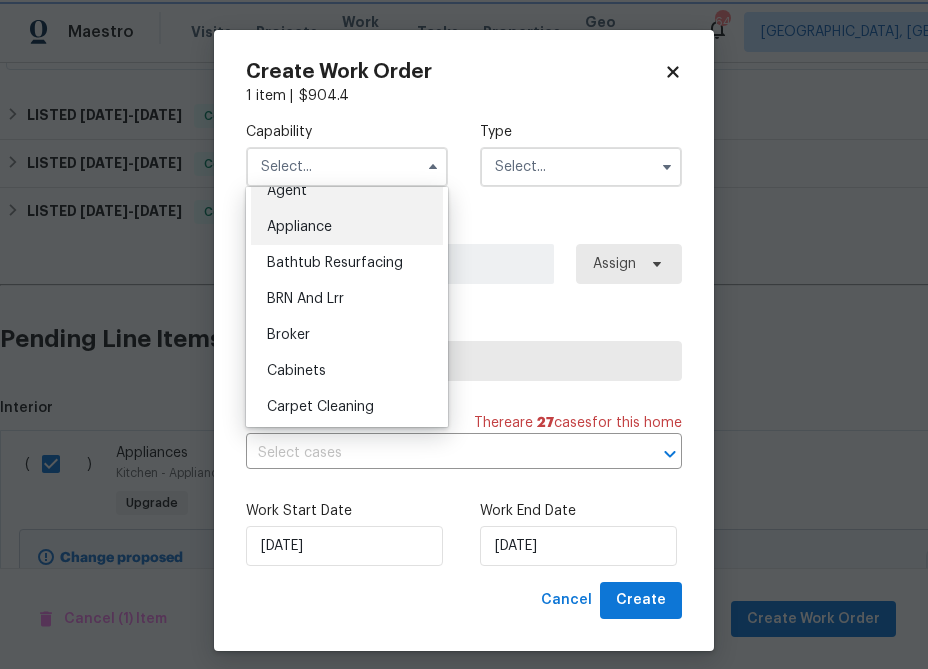 type on "Appliance" 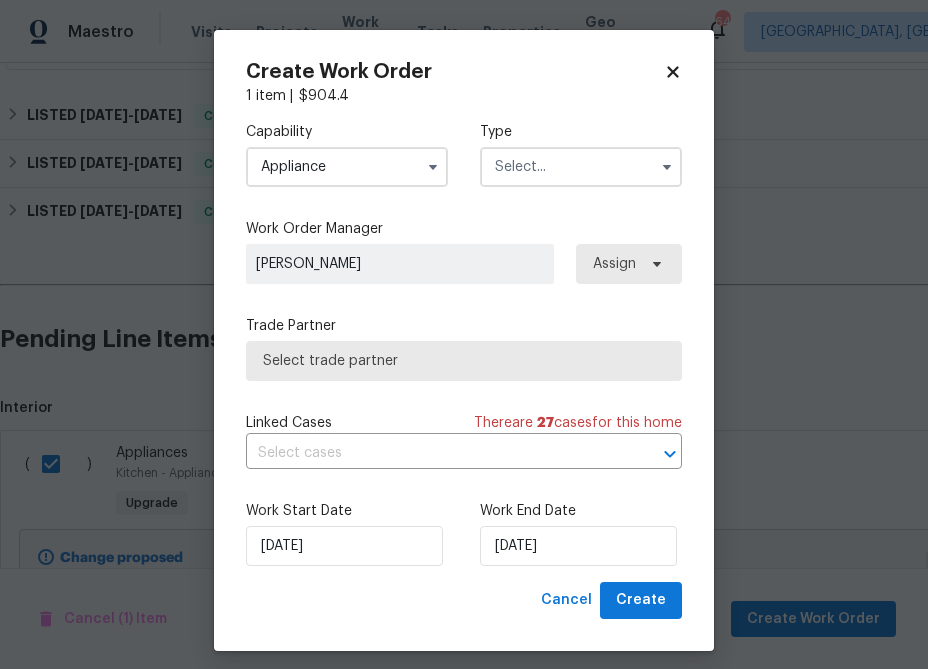 click on "Capability   Appliance Agent Appliance Bathtub Resurfacing BRN And Lrr Broker Cabinets Carpet Cleaning Chimney Cleaning Cleaning Maintenance Concrete Flatwork Countertop Countertop Resurfacing Crawl Space Data Labeling Day One Walk Dispatch Electrical Engineering Fencing Fireplace Flooring Floor Refinishing Foundation Garage Door Gas Line Service General Contractor General Inspector Glass Window Gutters Handyman Hardscape Landscape Home Assessment HVAC Irrigation Junk Removal Landscaping Maintenance Land Surveying Living Area Measurement Locksmith Masonry Mold Remediation Odor Remediation Od Select Oil Tank Services Painting Pests Photography Plumbing Pool Pool Repair Pressure Washing Radon Testing Reno Valuations Restoration Roof Security Septic Sewer Inspections And Repairs Siding Snow Structural Tree Services Valuations [PERSON_NAME] Wildlife Type" at bounding box center [464, 154] 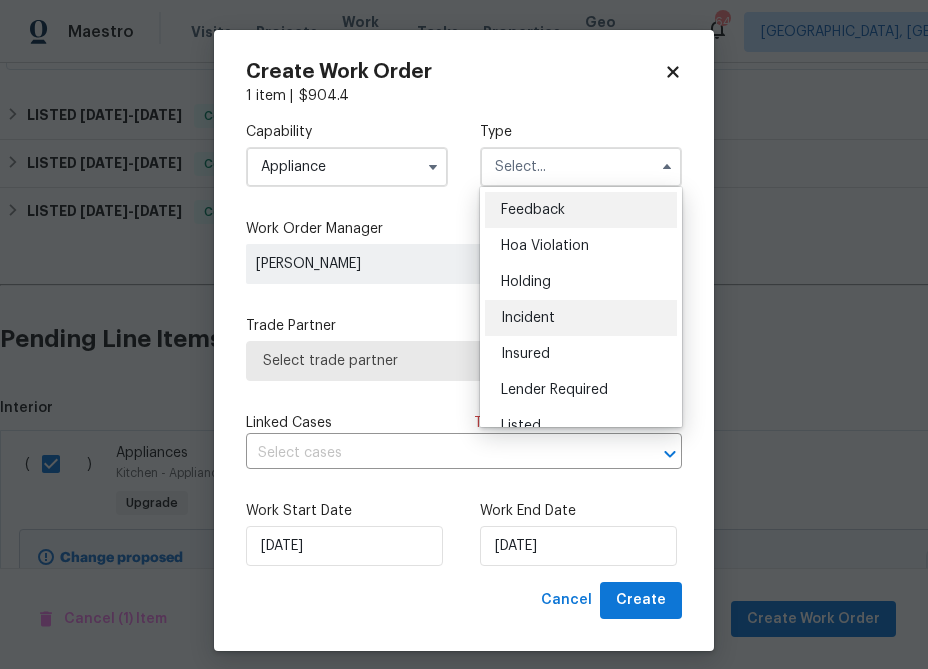 scroll, scrollTop: 454, scrollLeft: 0, axis: vertical 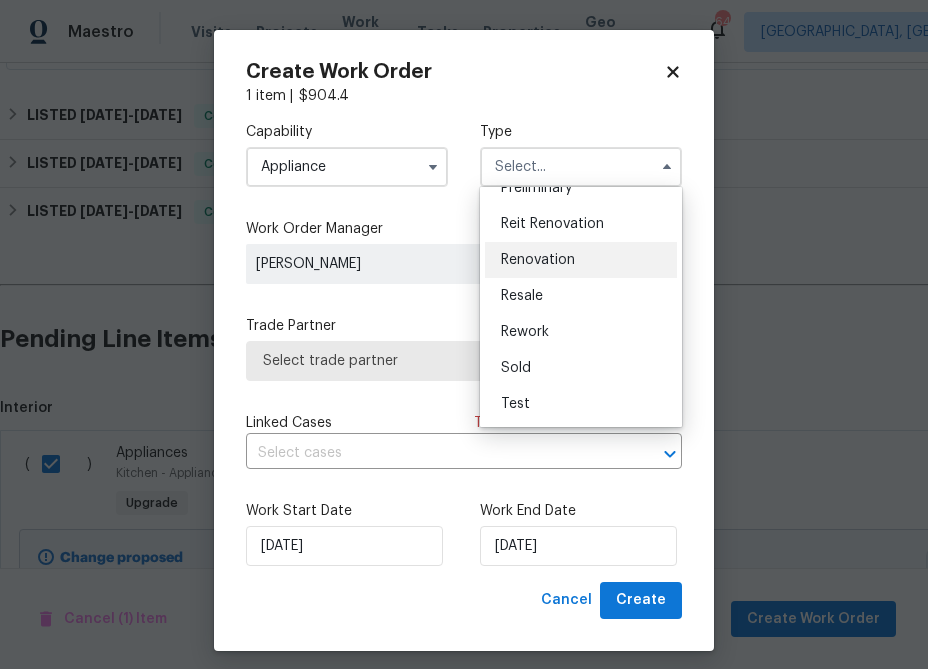 click on "Renovation" at bounding box center [538, 260] 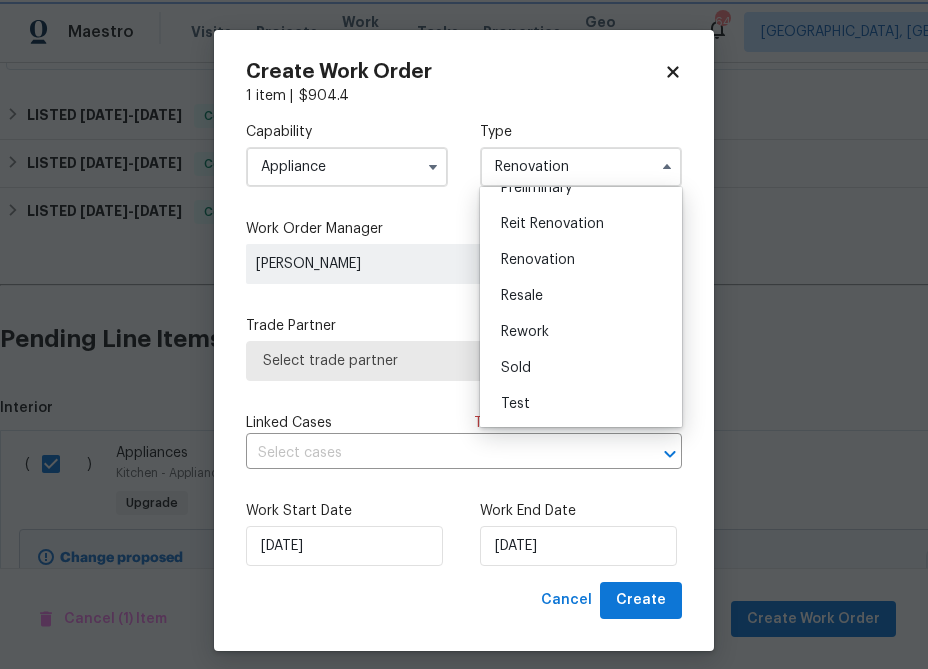 scroll, scrollTop: 0, scrollLeft: 0, axis: both 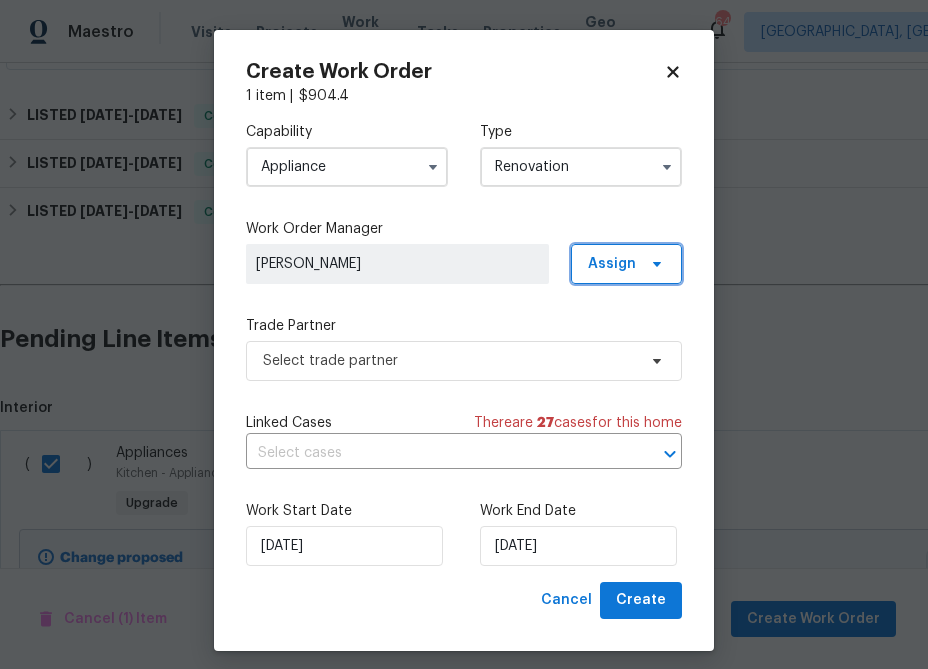 click on "Assign" at bounding box center [612, 264] 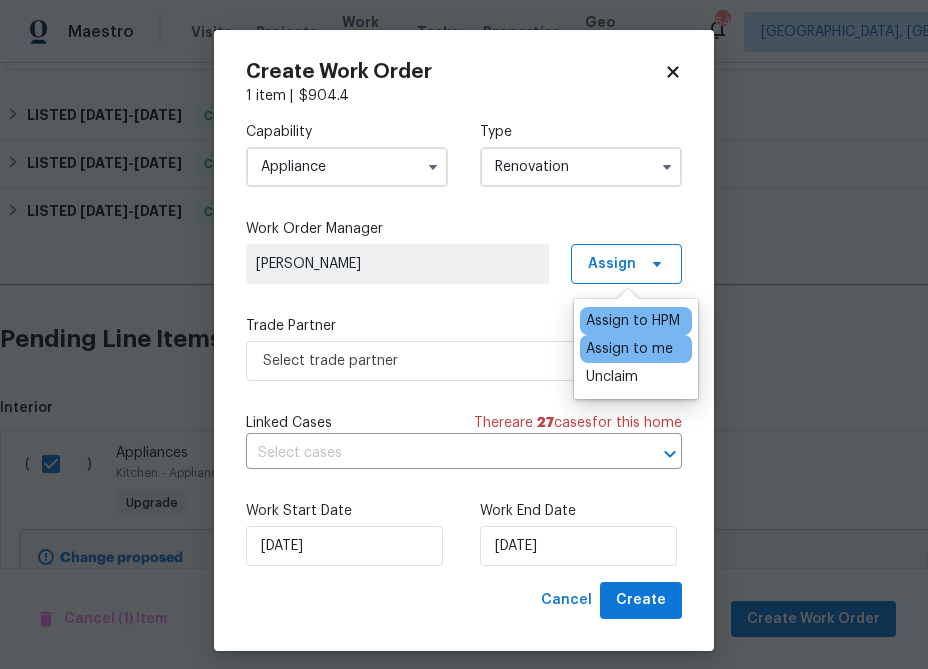 click on "Assign to me" at bounding box center [636, 349] 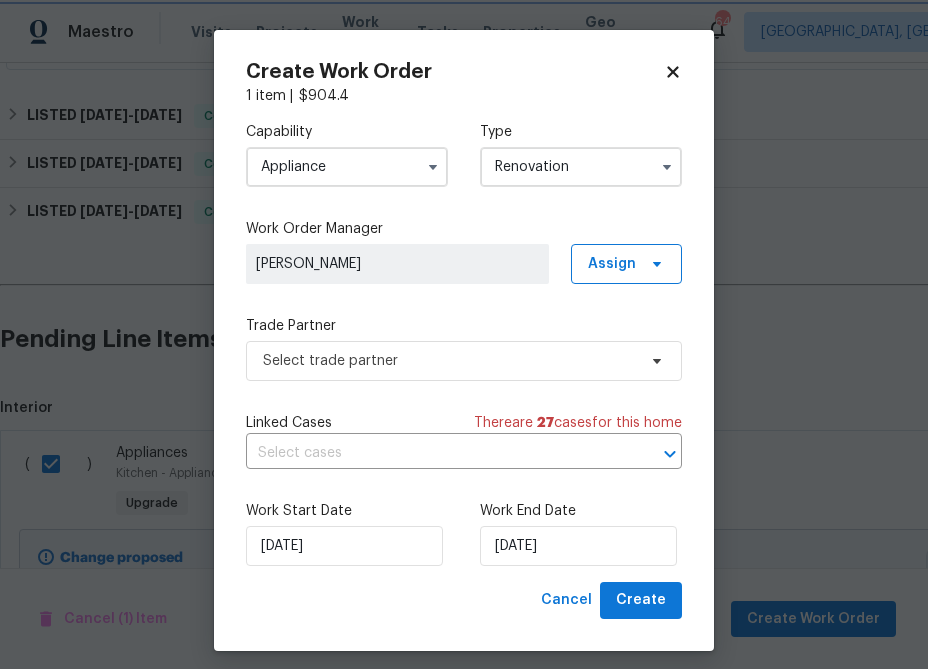 click on "Capability   Appliance Type   Renovation" at bounding box center (464, 154) 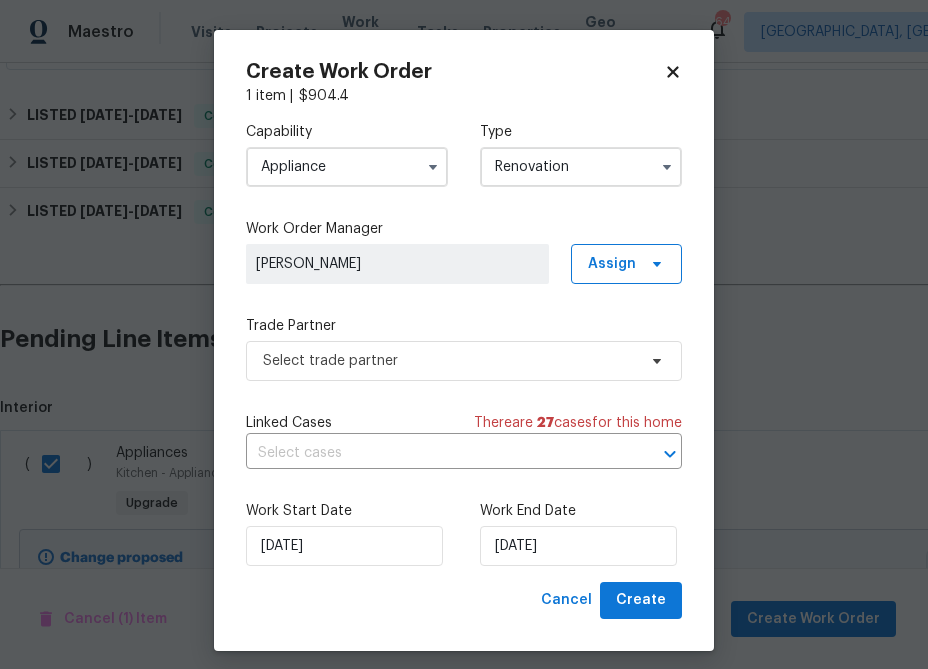 click on "Renovation" at bounding box center [581, 167] 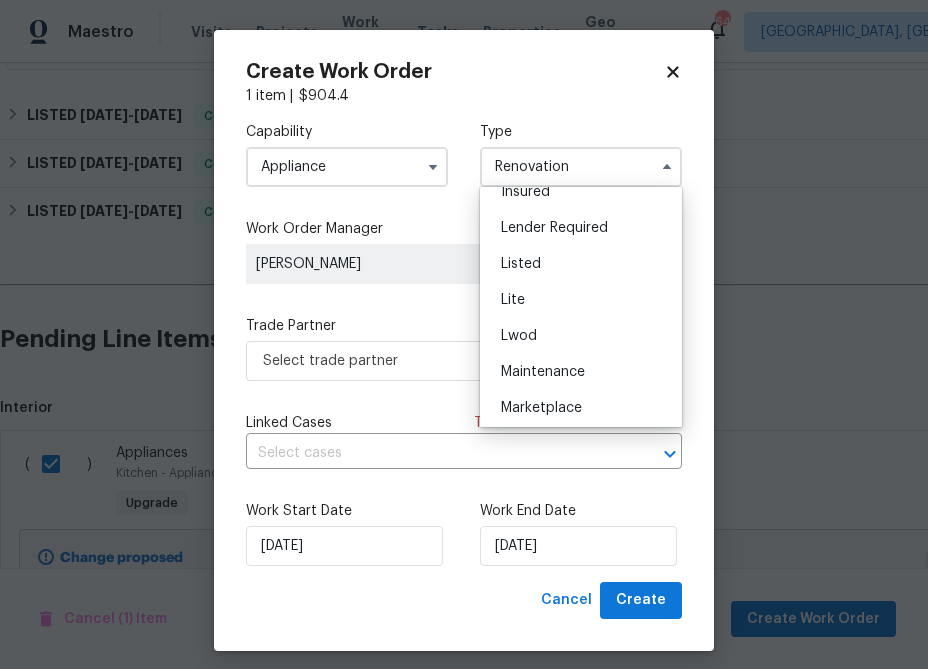 scroll, scrollTop: 164, scrollLeft: 0, axis: vertical 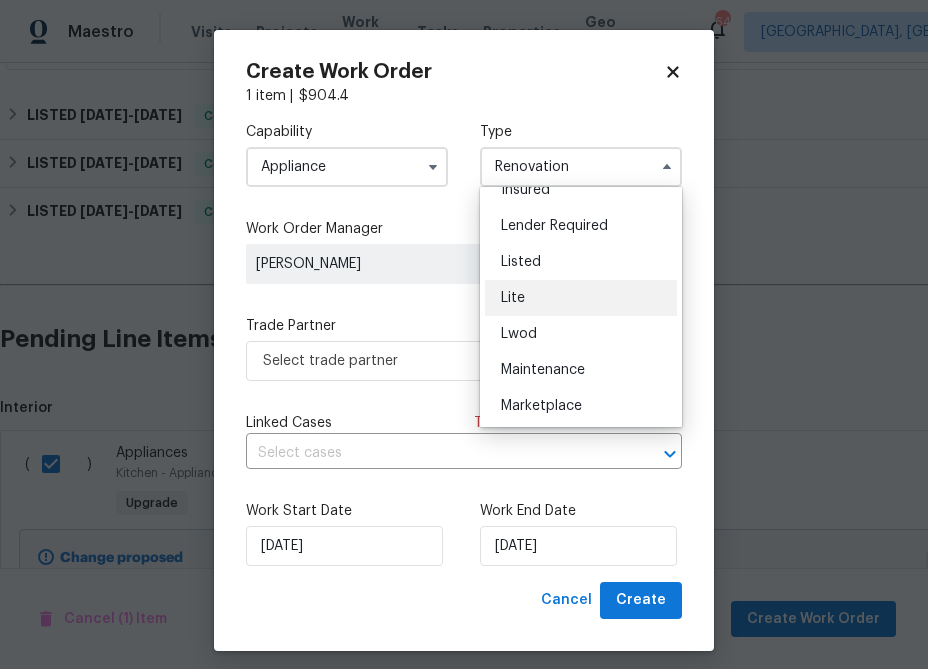 click on "Lite" at bounding box center [581, 298] 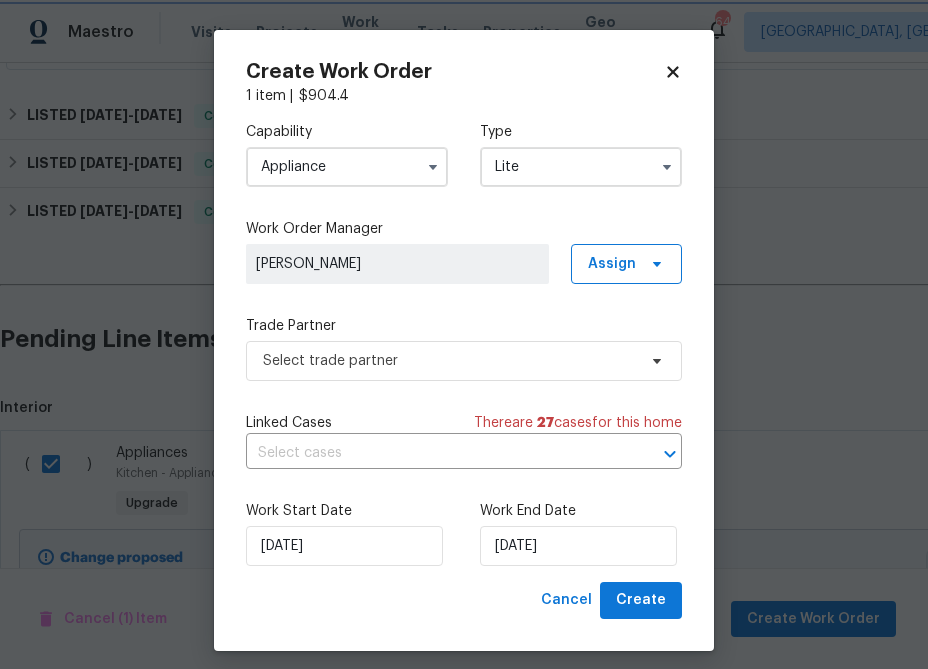 scroll, scrollTop: 0, scrollLeft: 0, axis: both 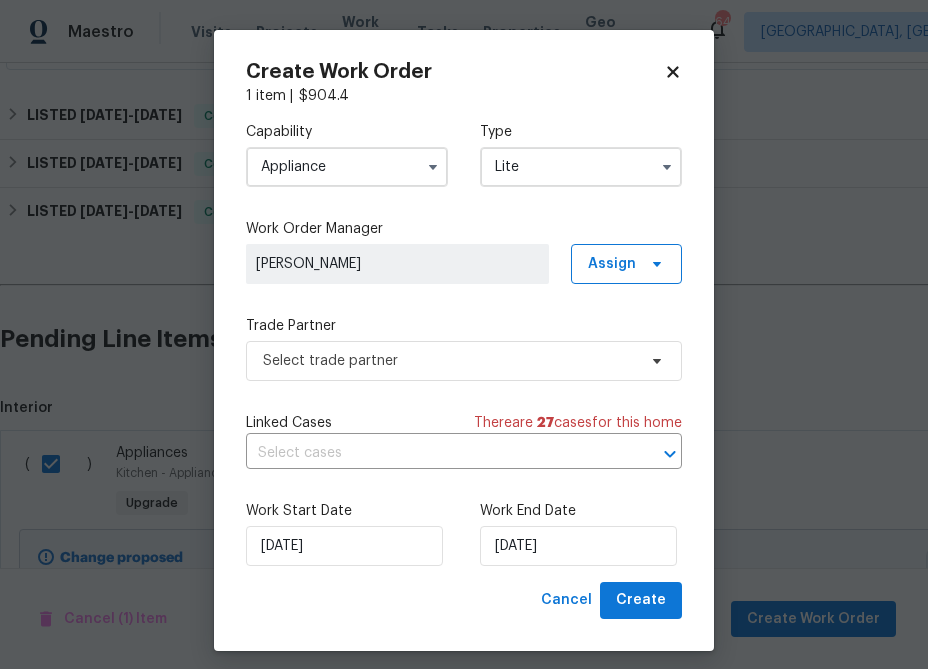 click on "Lite" at bounding box center (581, 167) 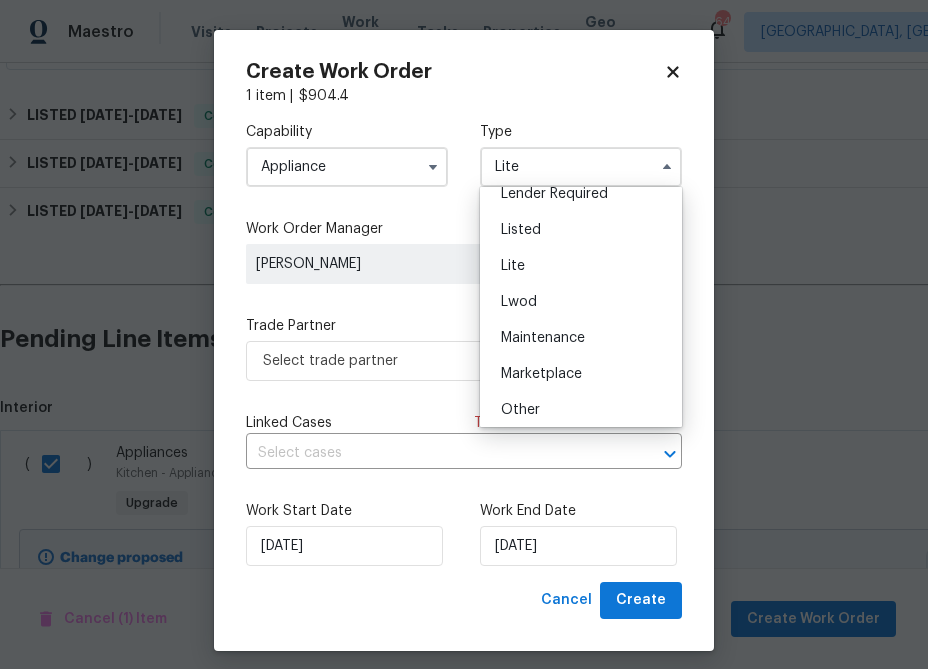 scroll, scrollTop: 220, scrollLeft: 0, axis: vertical 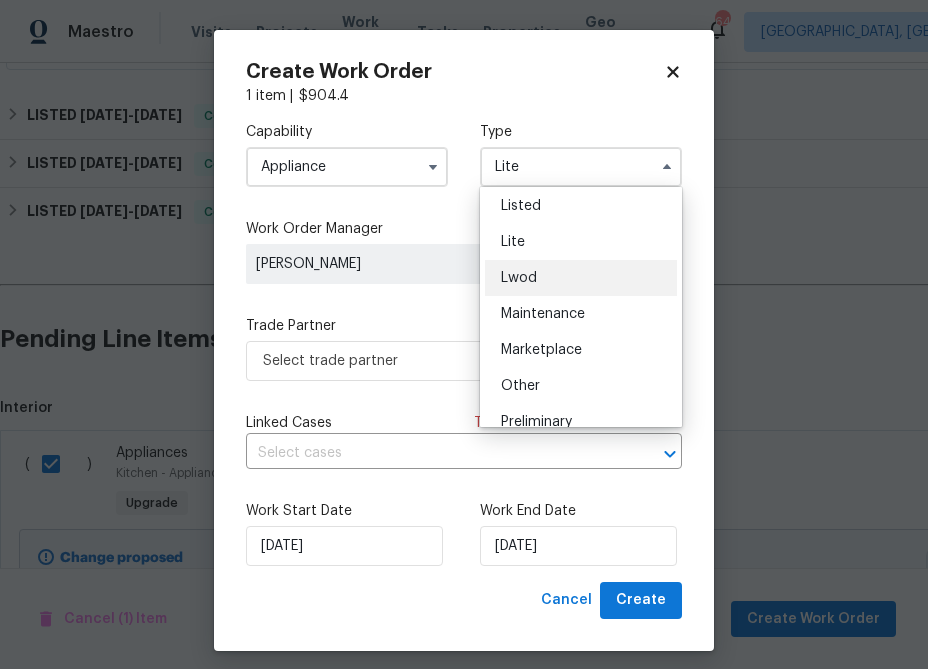 click on "Lwod" at bounding box center [581, 278] 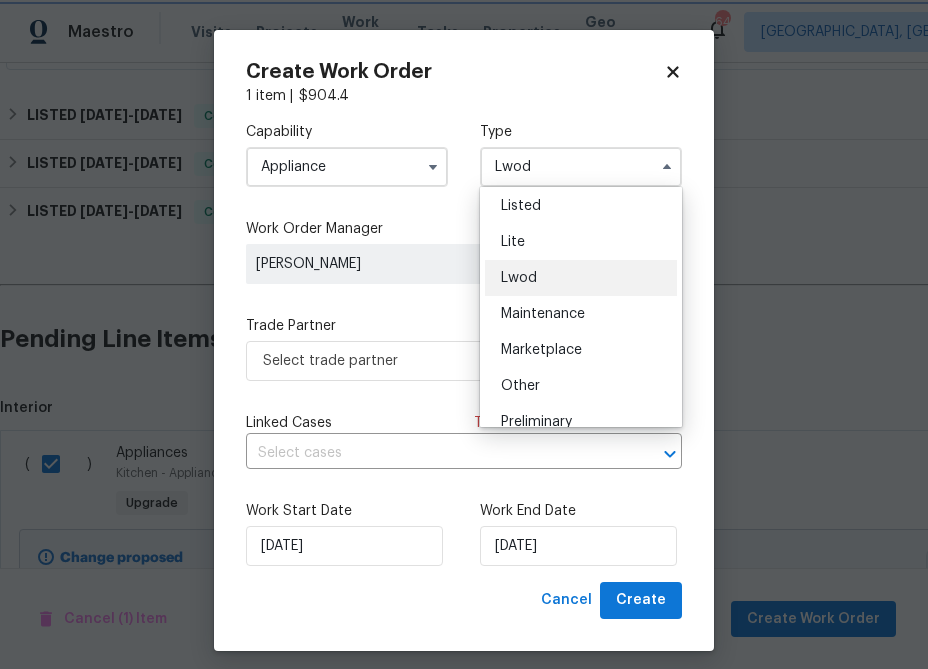 scroll, scrollTop: 0, scrollLeft: 0, axis: both 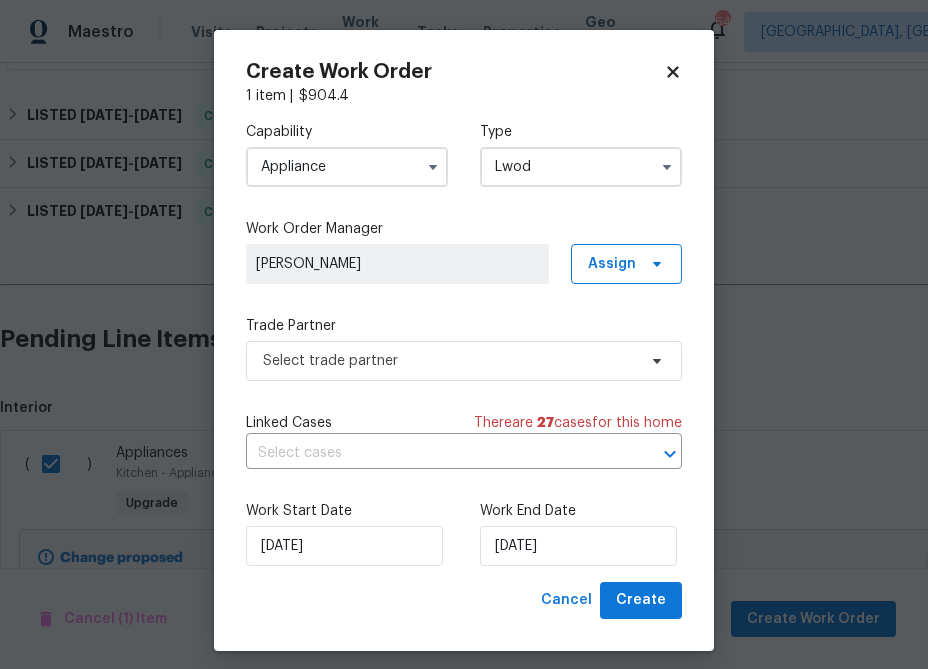 click on "Lwod" at bounding box center (581, 167) 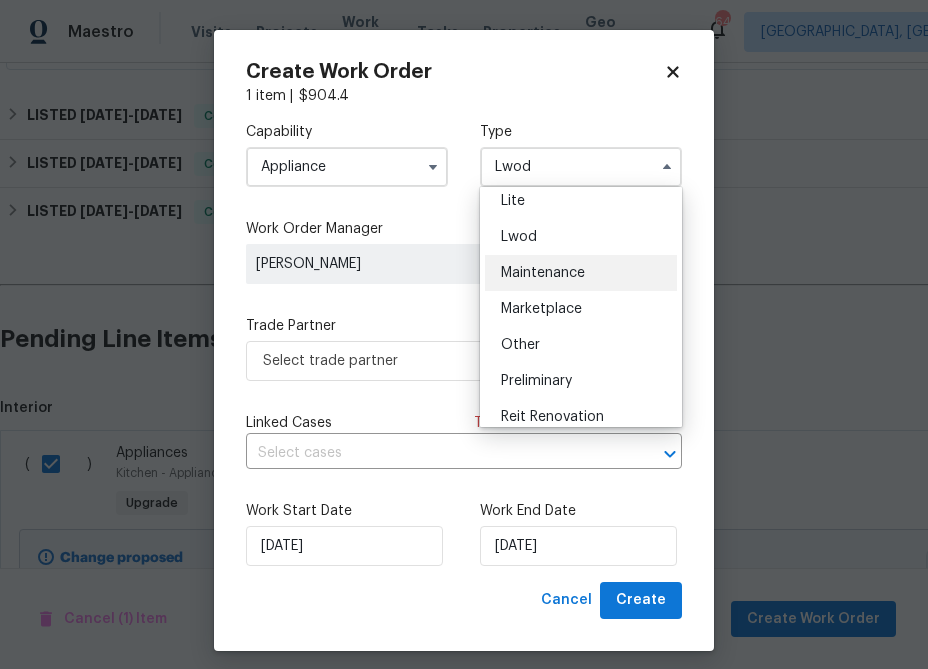 scroll, scrollTop: 189, scrollLeft: 0, axis: vertical 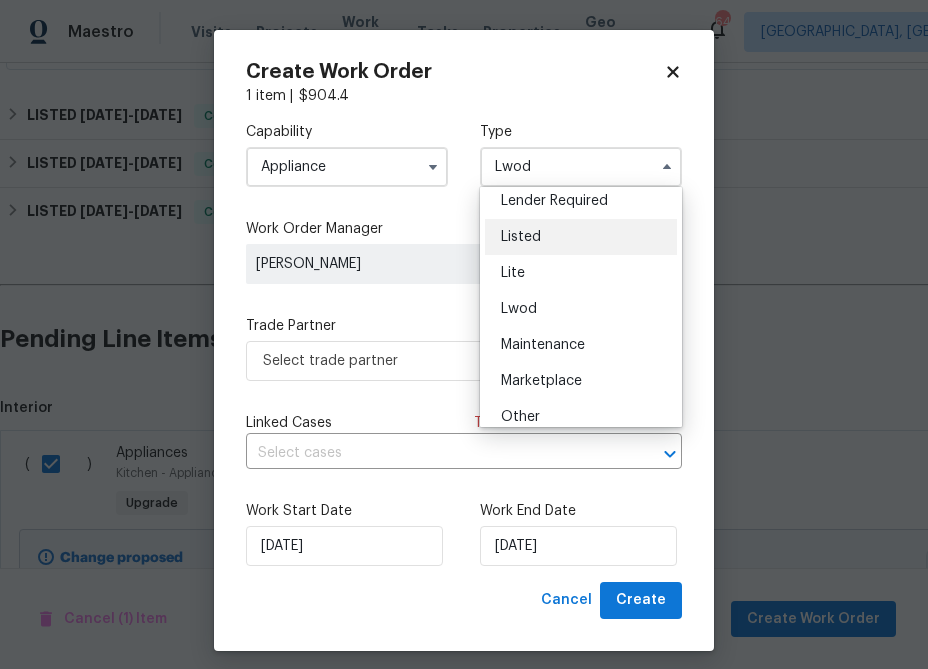 click on "Listed" at bounding box center [581, 237] 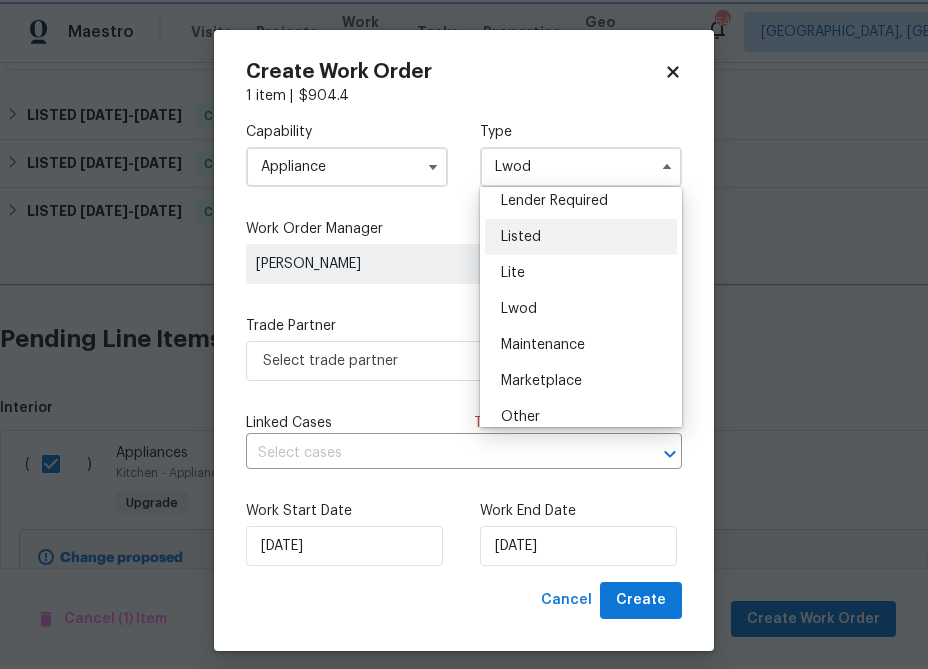 type on "Listed" 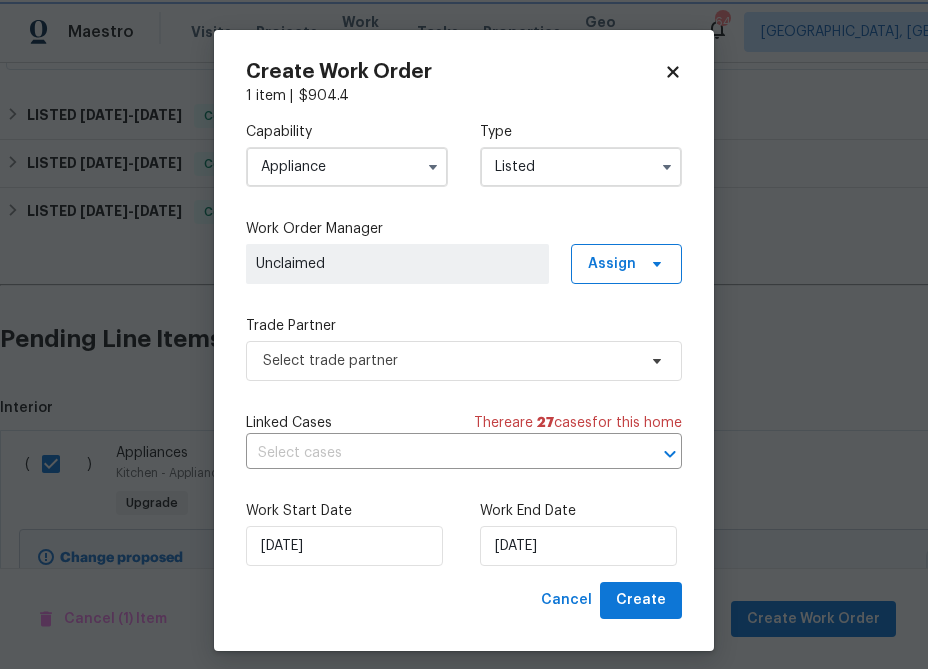 scroll, scrollTop: 0, scrollLeft: 0, axis: both 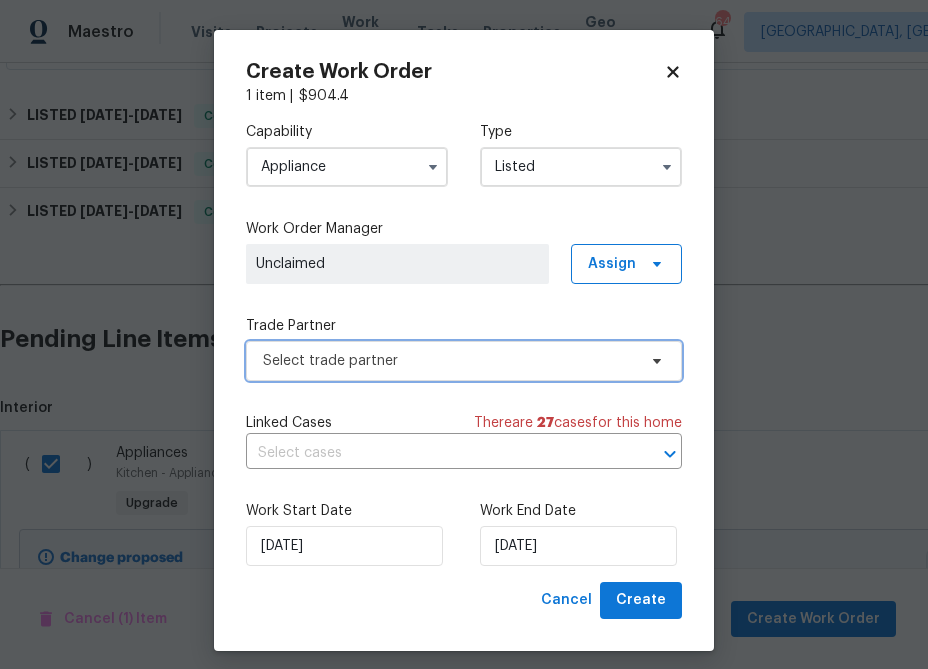 click on "Select trade partner" at bounding box center [464, 361] 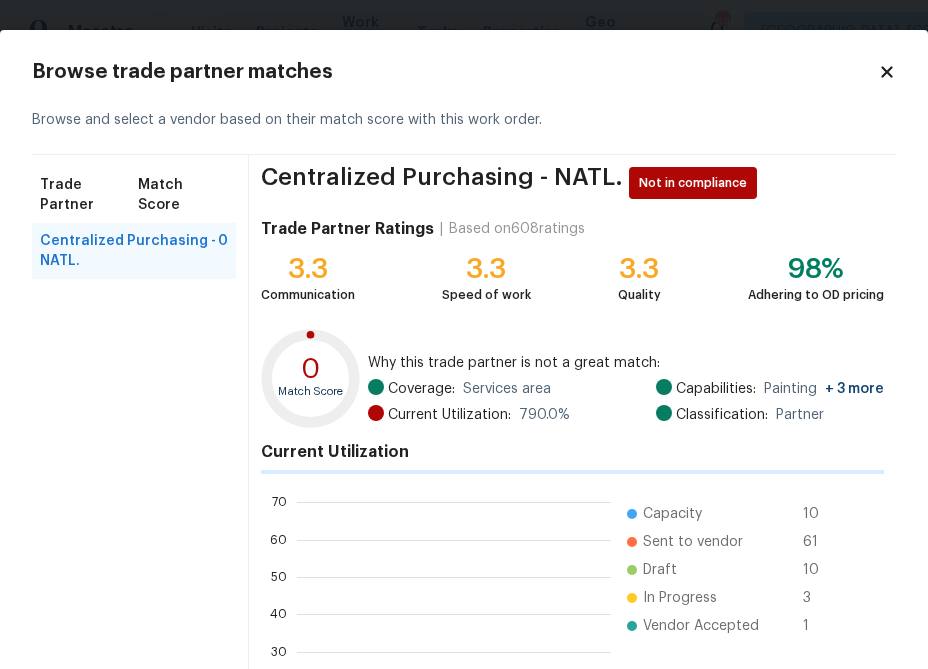 scroll, scrollTop: 2, scrollLeft: 1, axis: both 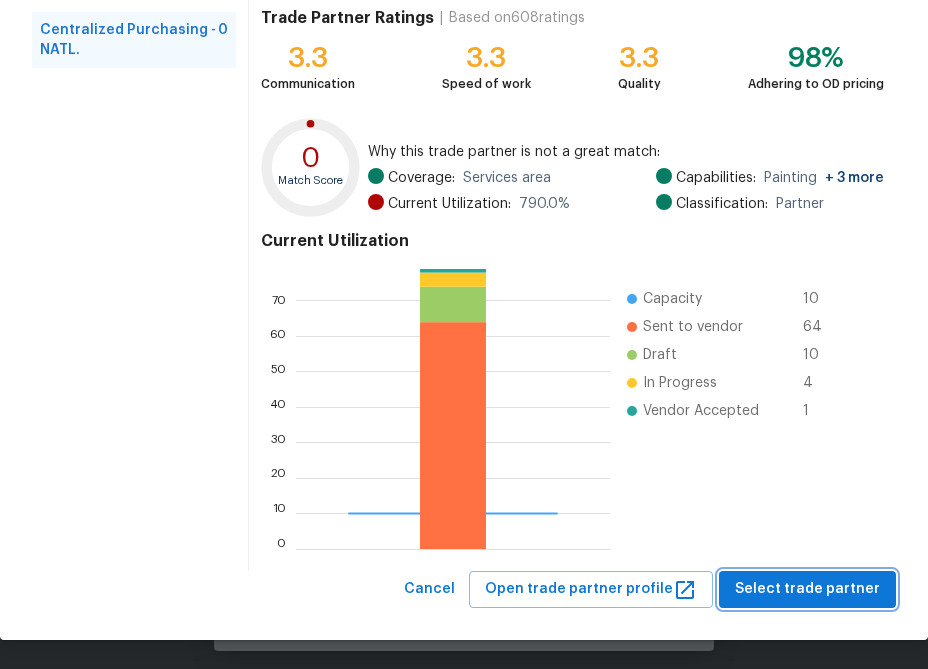 click on "Select trade partner" at bounding box center (807, 589) 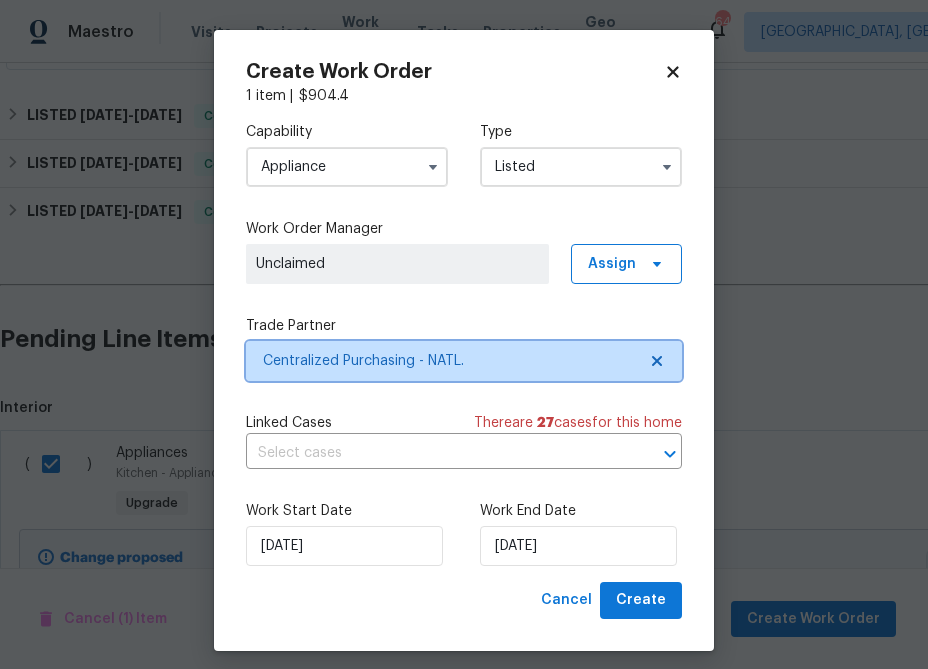 scroll, scrollTop: 0, scrollLeft: 0, axis: both 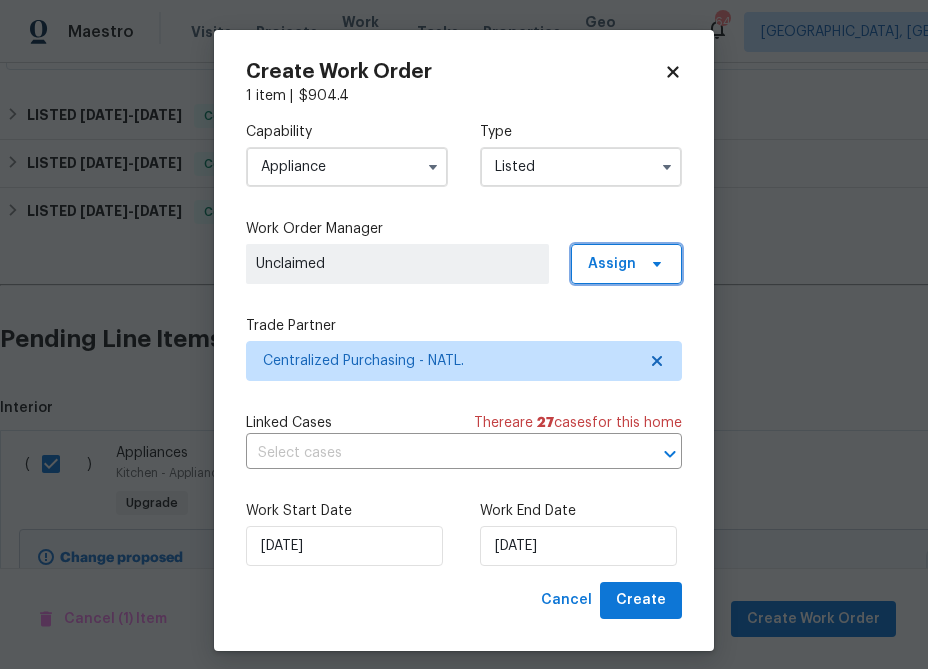 click on "Assign" at bounding box center (626, 264) 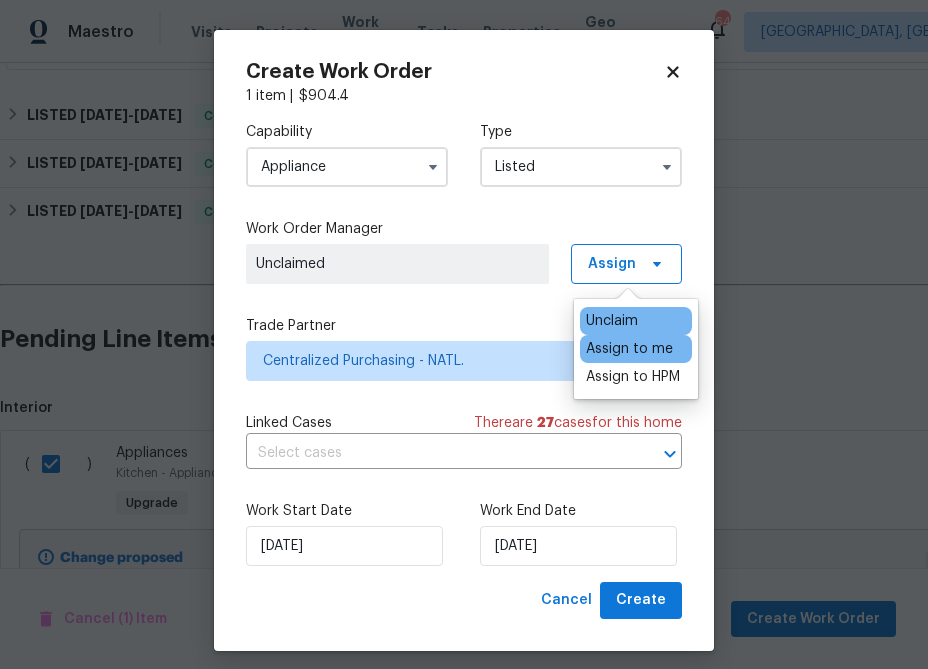 click on "Assign to me" at bounding box center (629, 349) 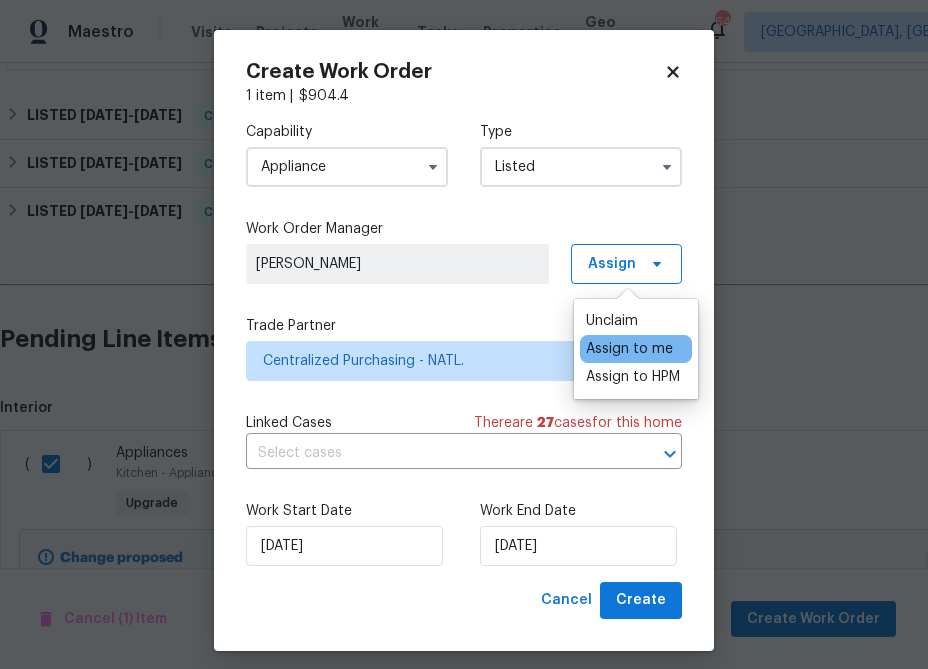 click on "Assign to me" at bounding box center (629, 349) 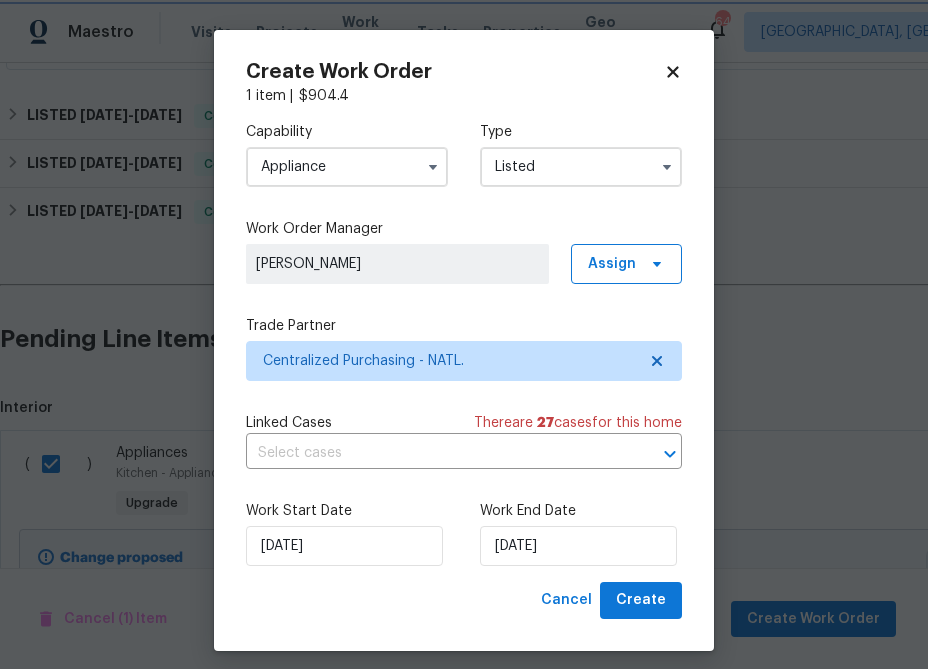 click on "Capability   Appliance Type   Listed Work Order Manager   [PERSON_NAME] Assign Trade Partner   Centralized Purchasing - NATL. Linked Cases There  are   27  case s  for this home   ​ Work Start Date   [DATE] Work End Date   [DATE]" at bounding box center [464, 344] 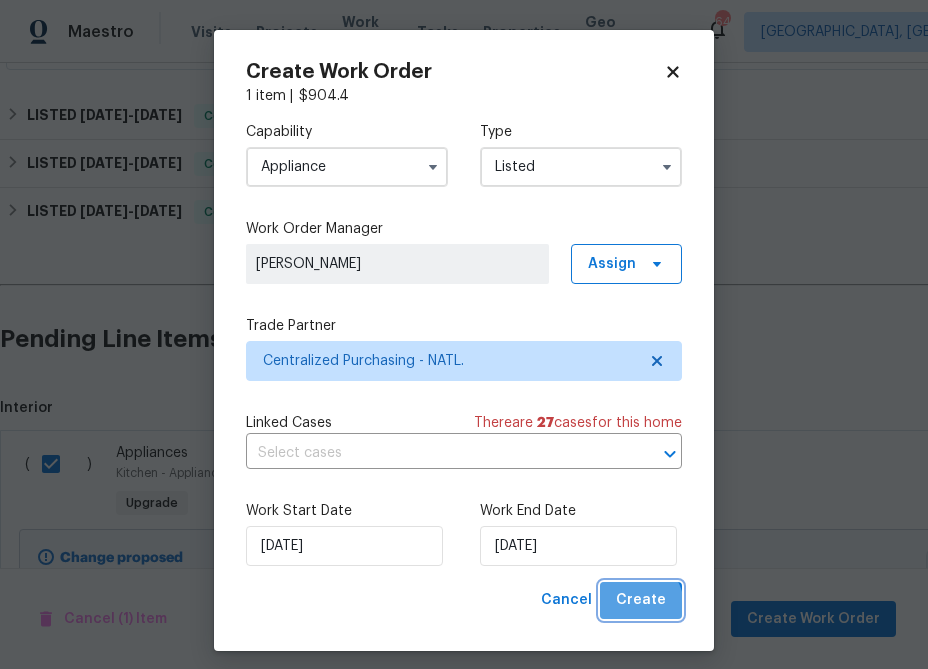 click on "Create" at bounding box center (641, 600) 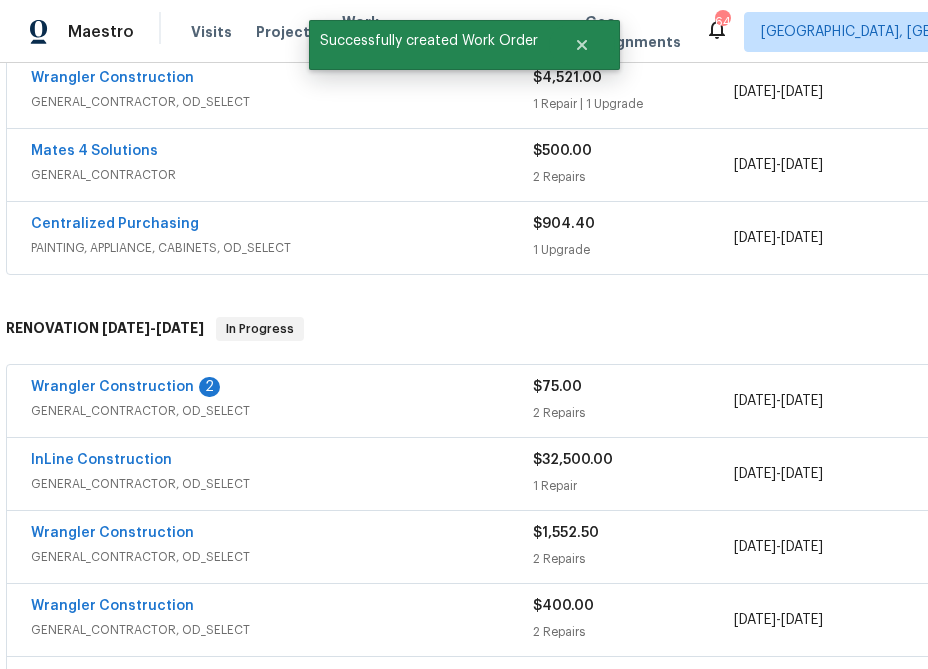 scroll, scrollTop: 537, scrollLeft: 2, axis: both 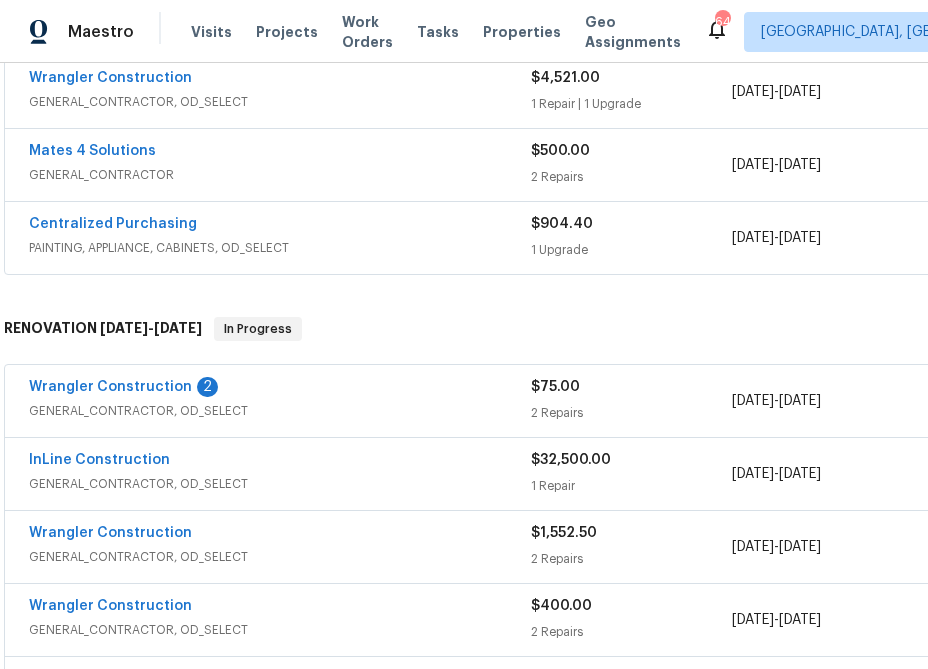 click on "Centralized Purchasing" at bounding box center [113, 224] 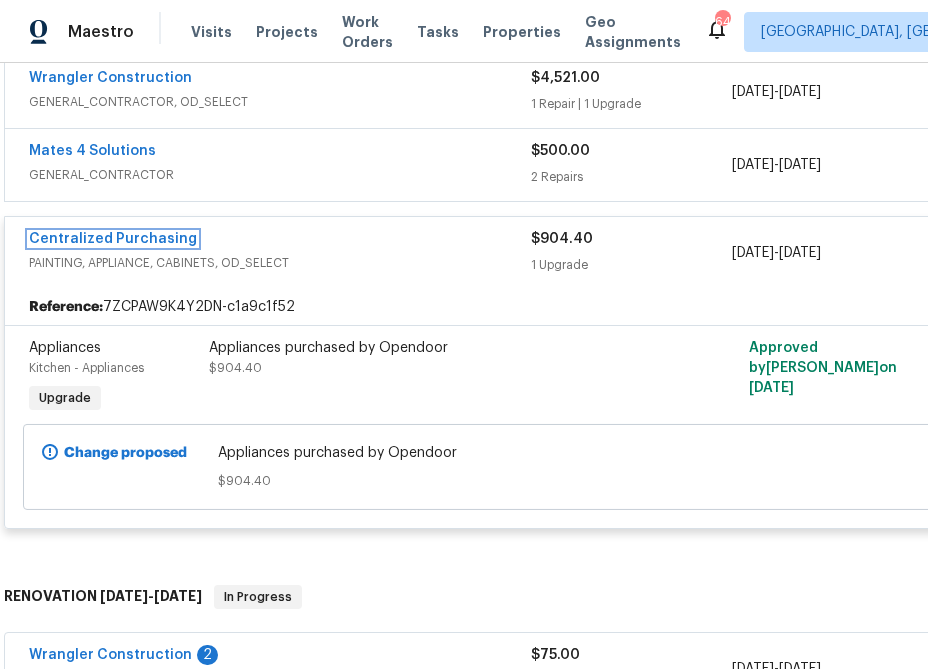 click on "Centralized Purchasing" at bounding box center [113, 239] 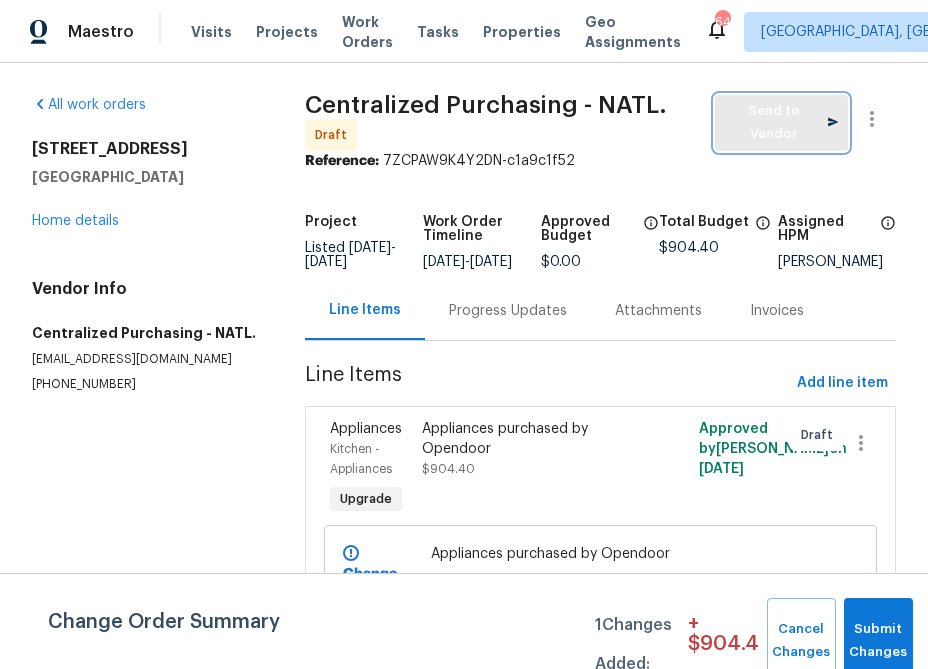 click on "Send to Vendor" at bounding box center [781, 123] 